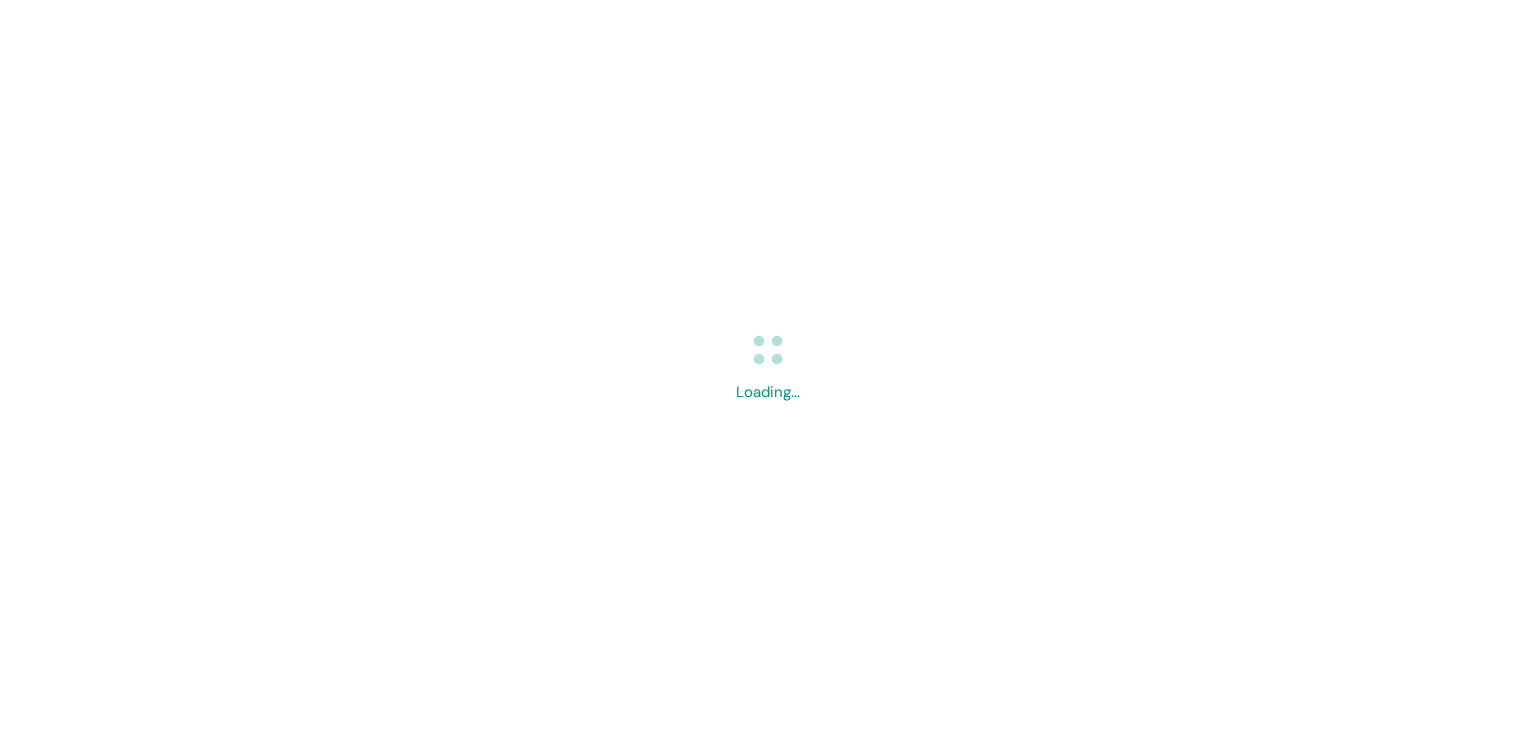 scroll, scrollTop: 0, scrollLeft: 0, axis: both 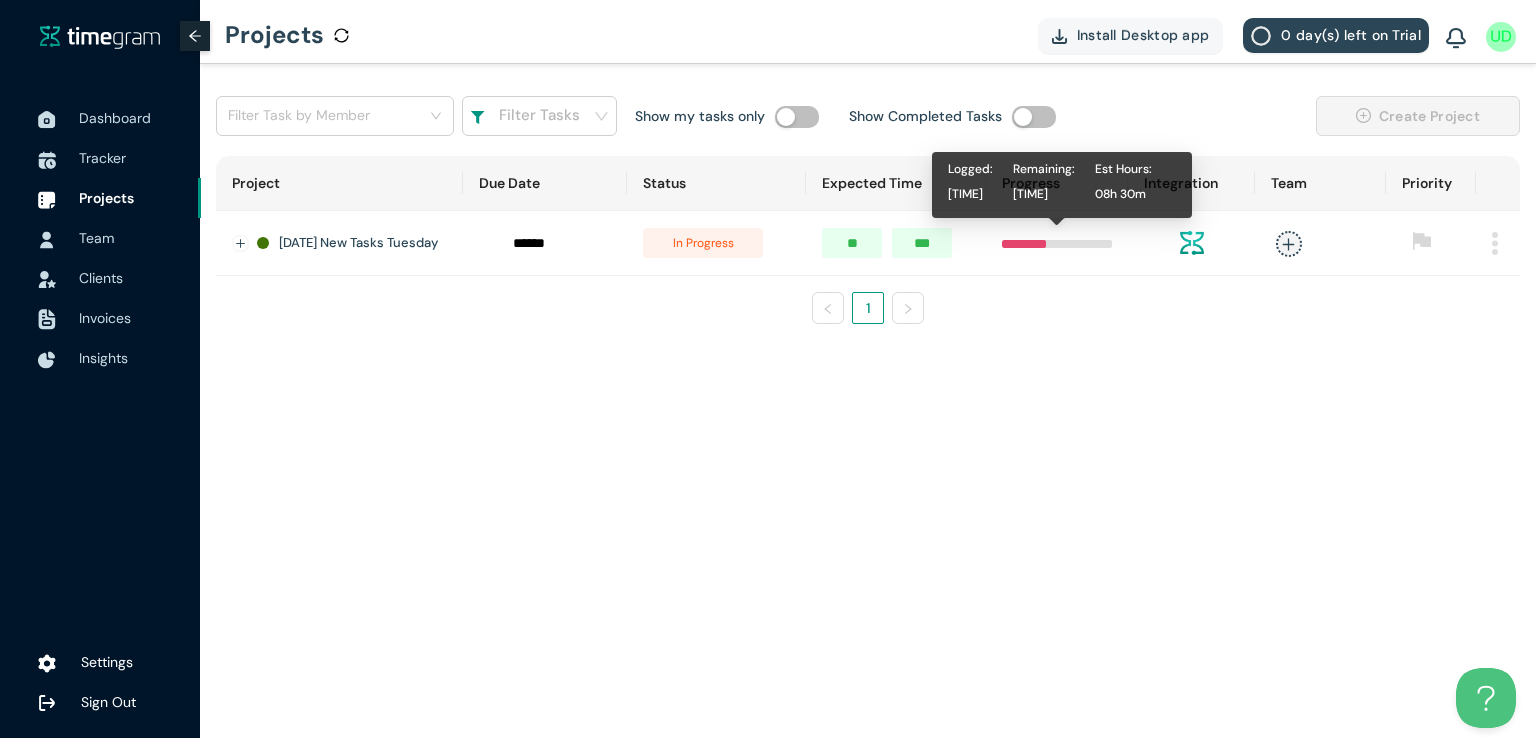 click at bounding box center [1023, 244] 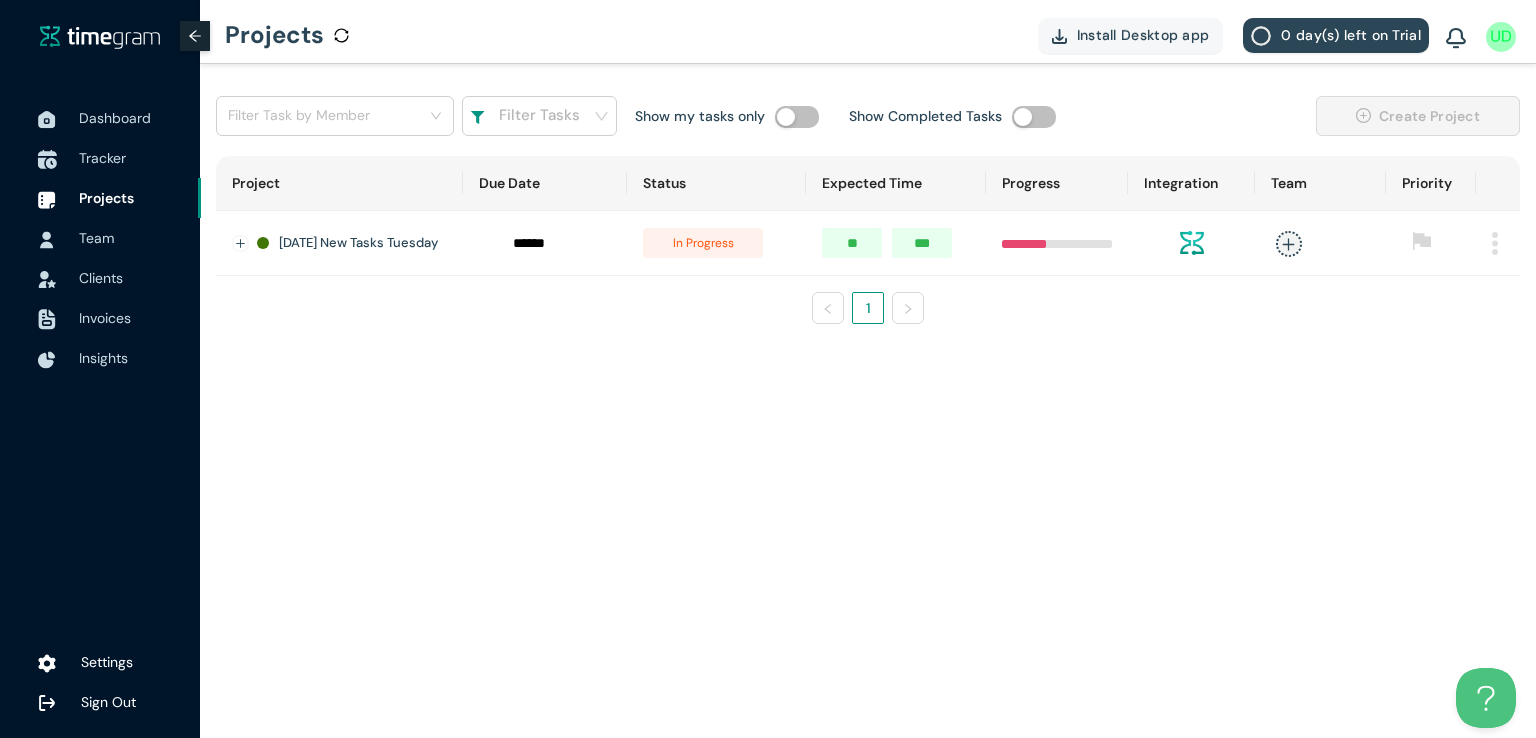 click on "Tracker" at bounding box center (102, 158) 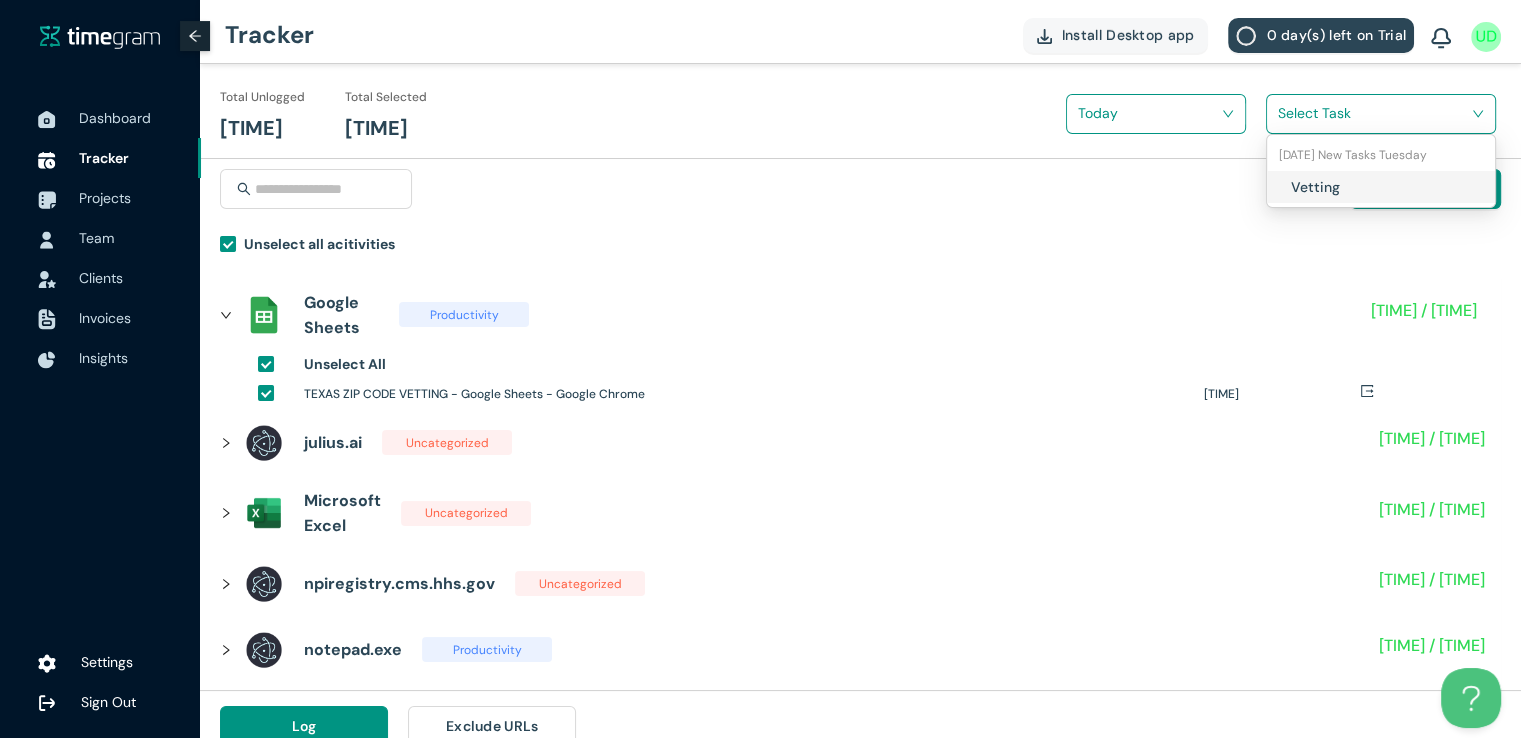 click at bounding box center (1374, 113) 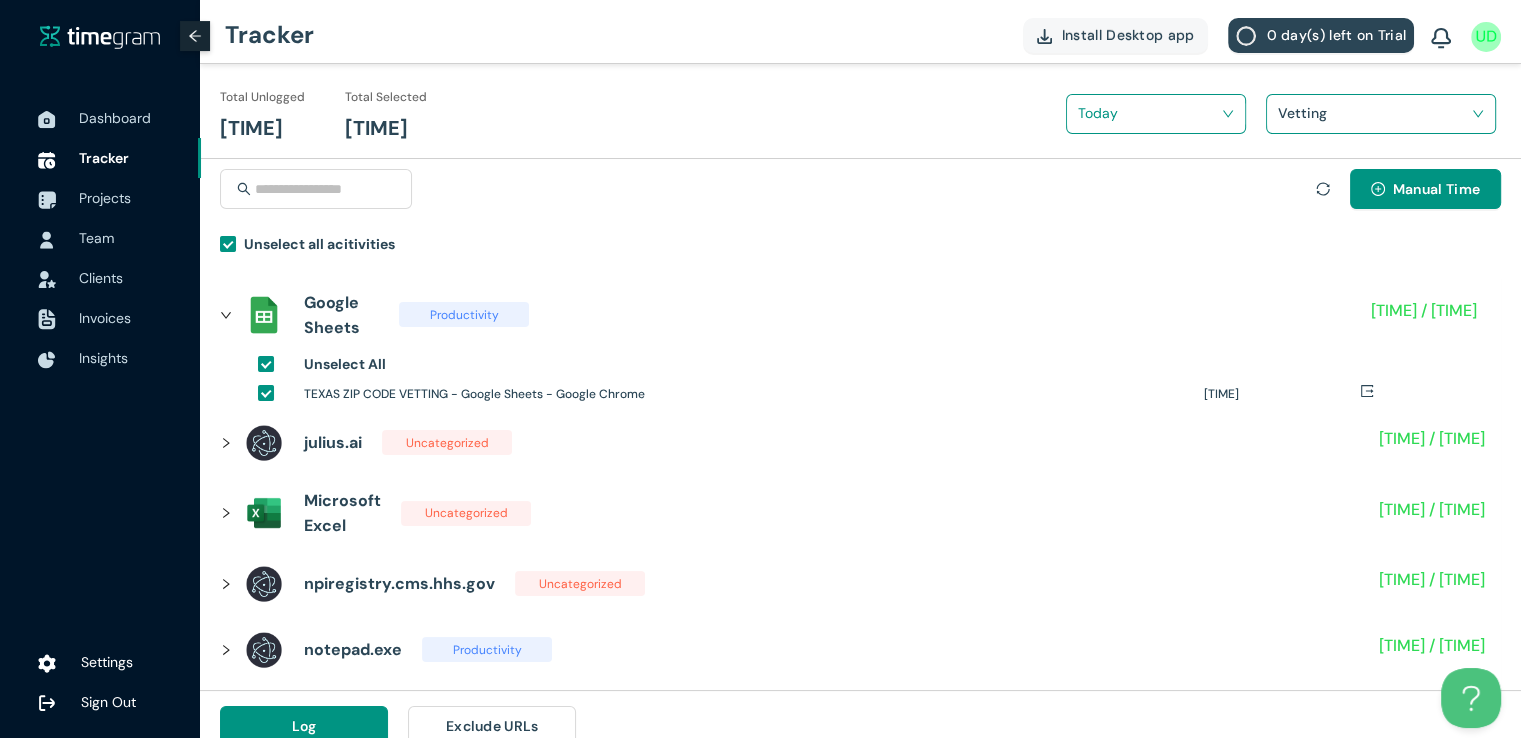 scroll, scrollTop: 23, scrollLeft: 0, axis: vertical 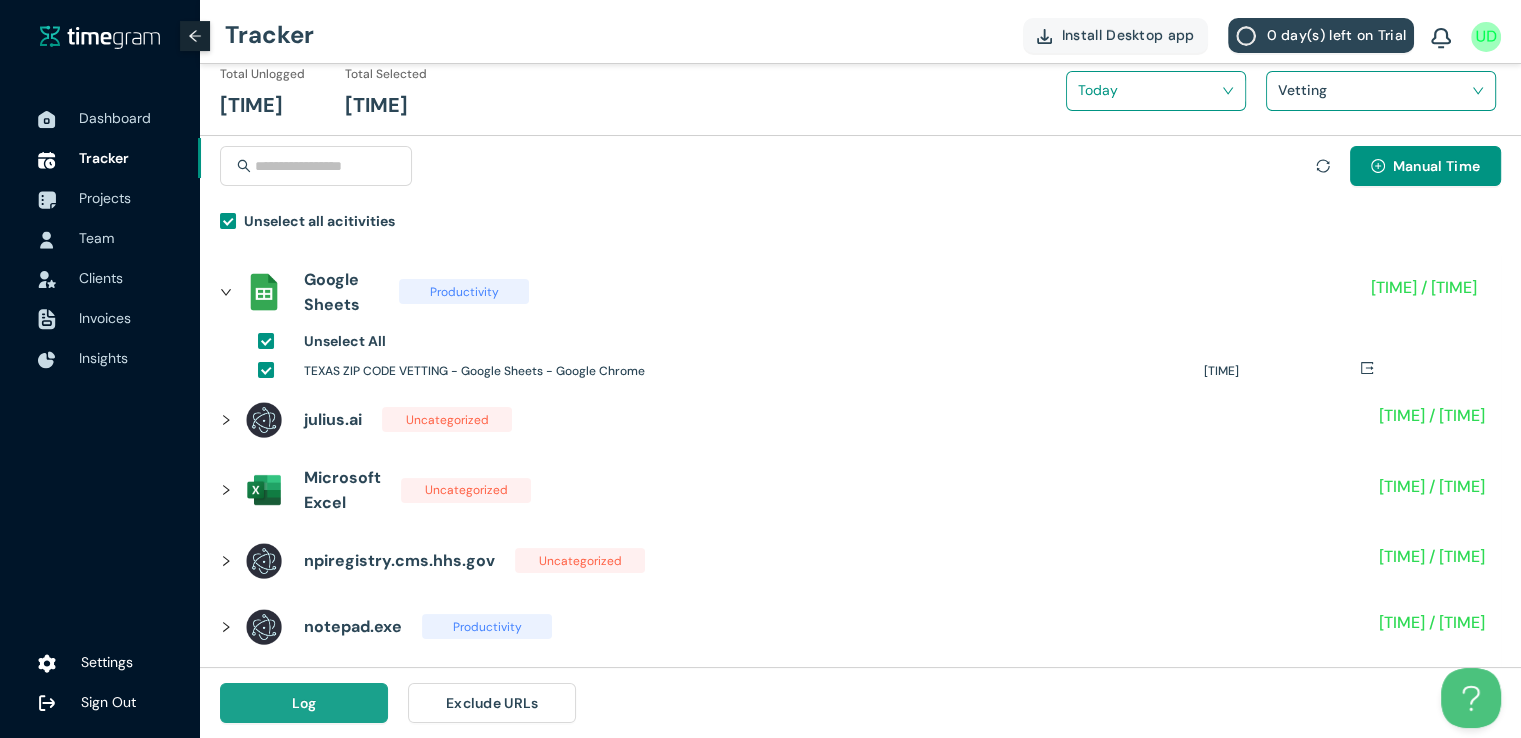 click on "Log" at bounding box center (304, 703) 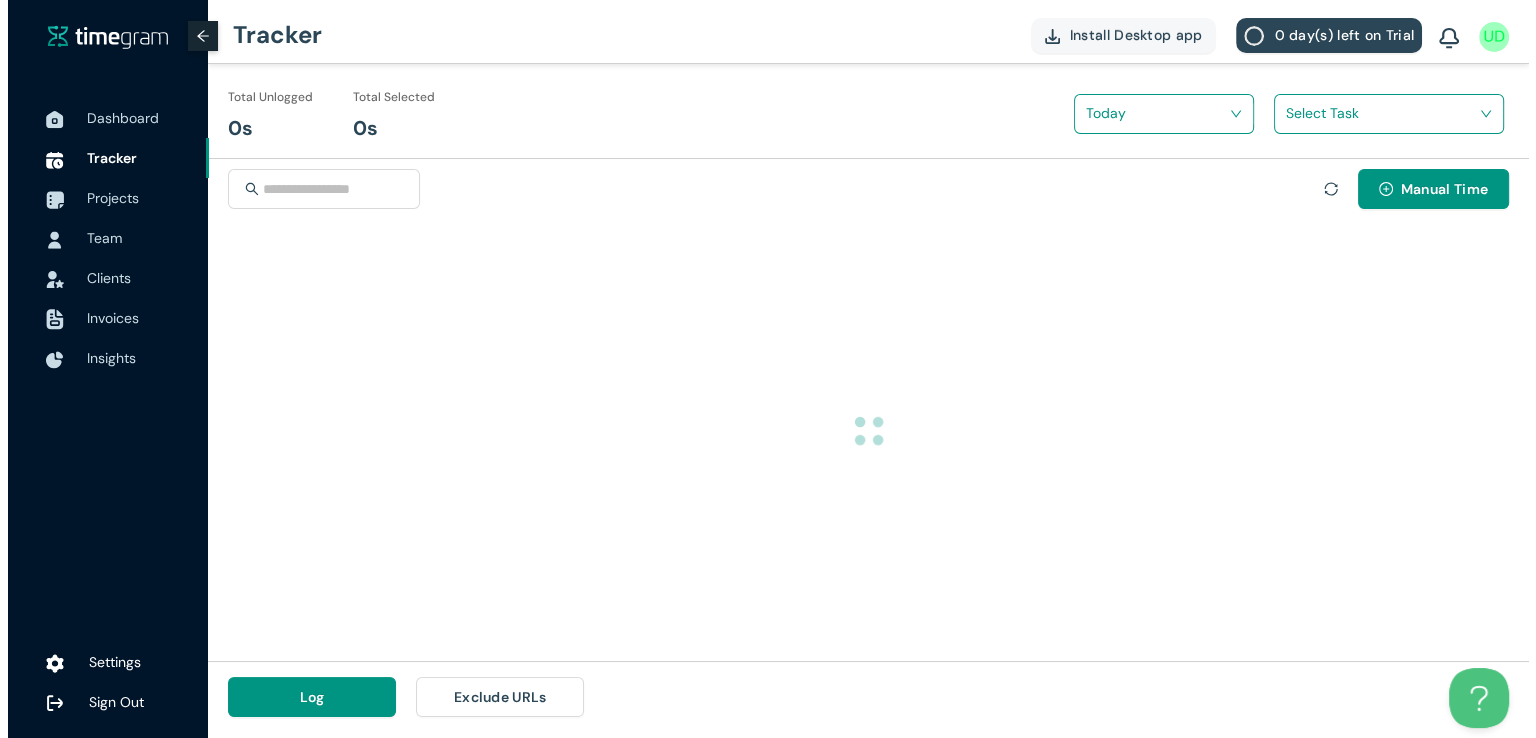 scroll, scrollTop: 0, scrollLeft: 0, axis: both 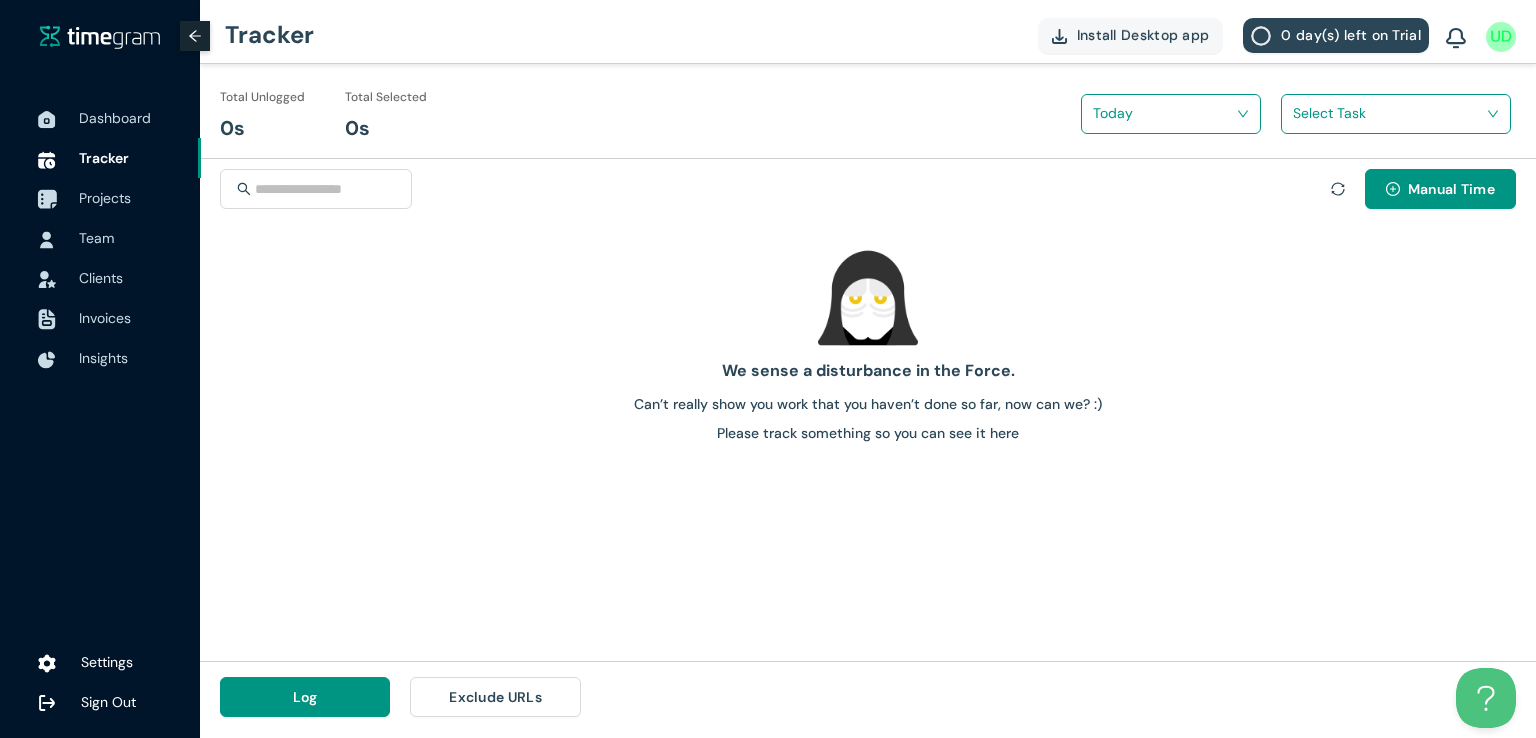 click on "Projects" at bounding box center (132, 198) 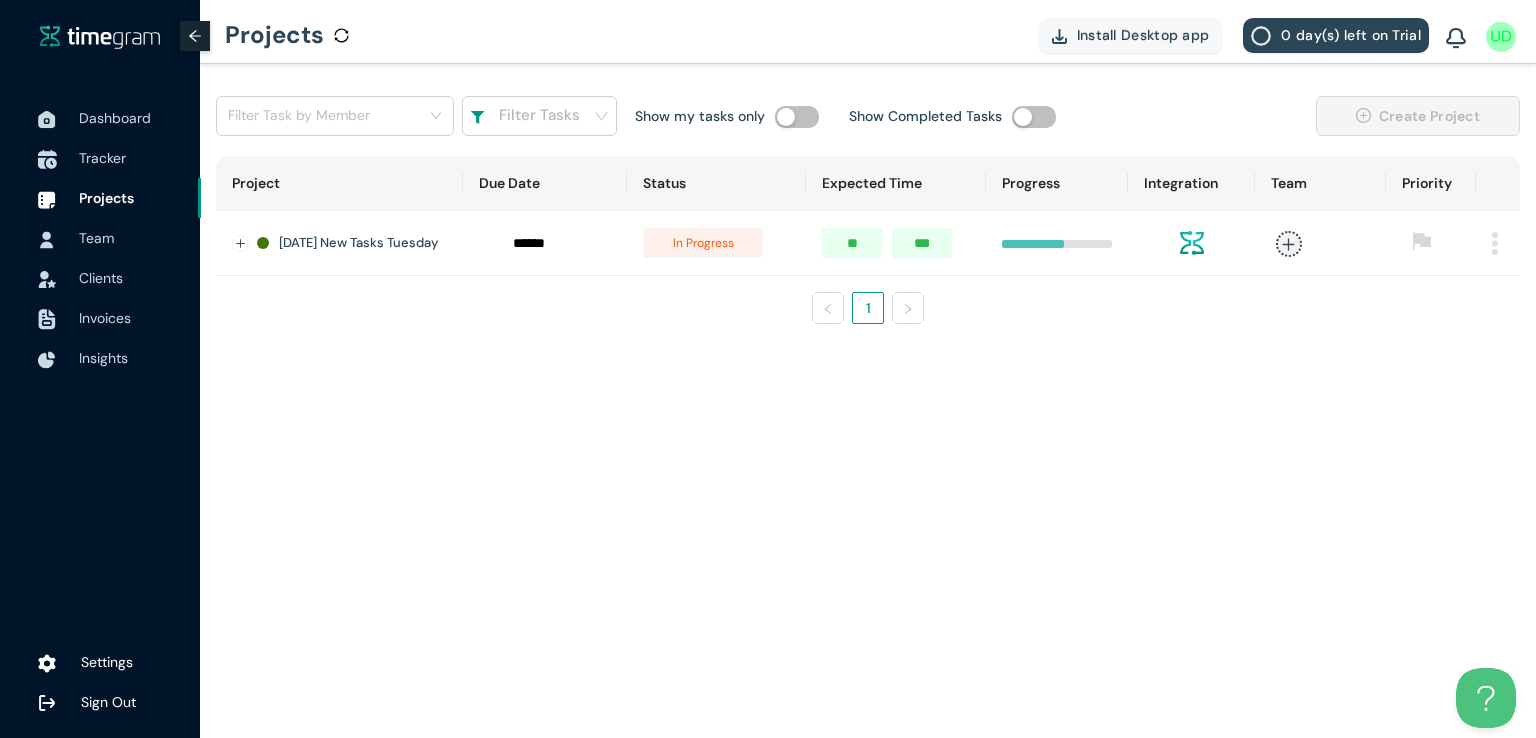 click on "Tracker" at bounding box center (102, 158) 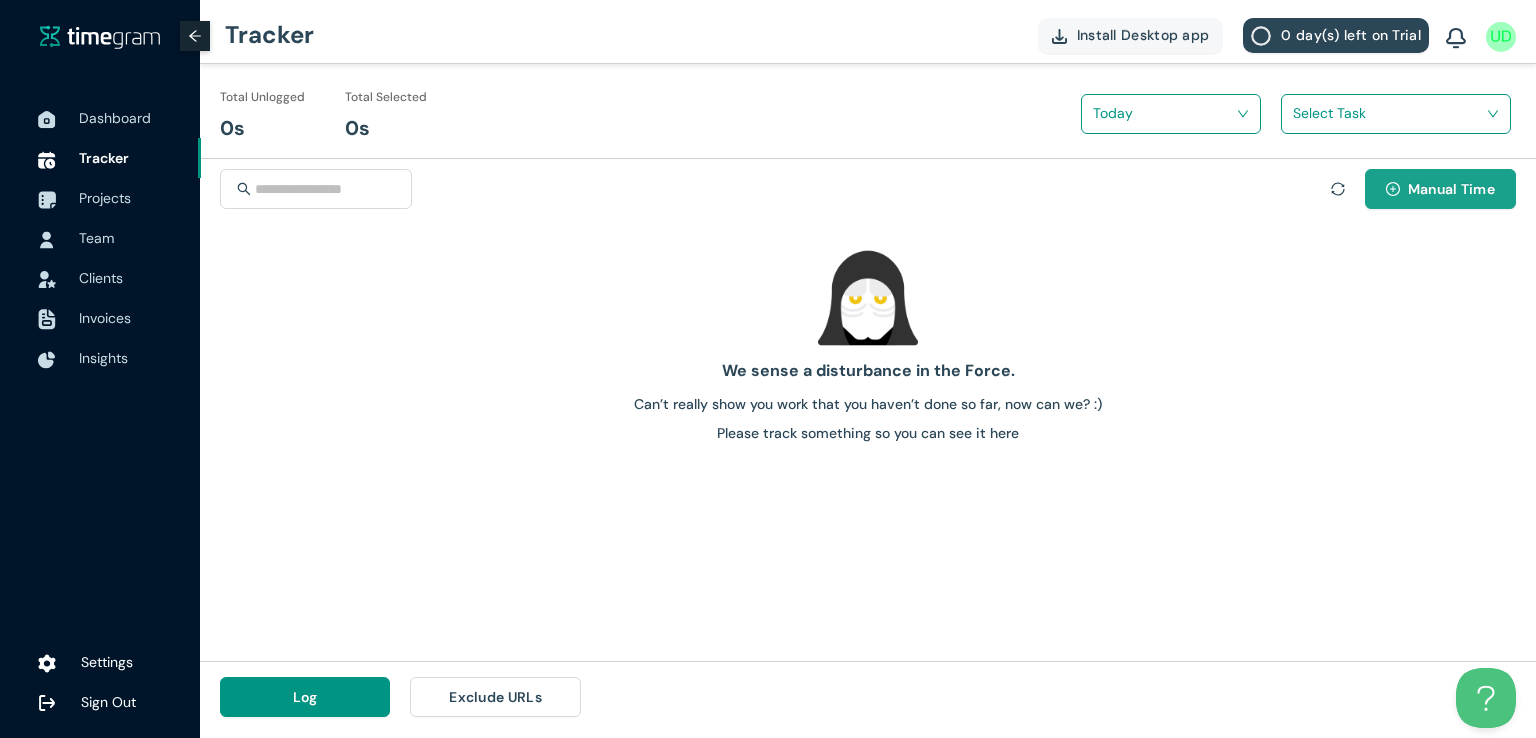 click on "Manual Time" at bounding box center (1451, 189) 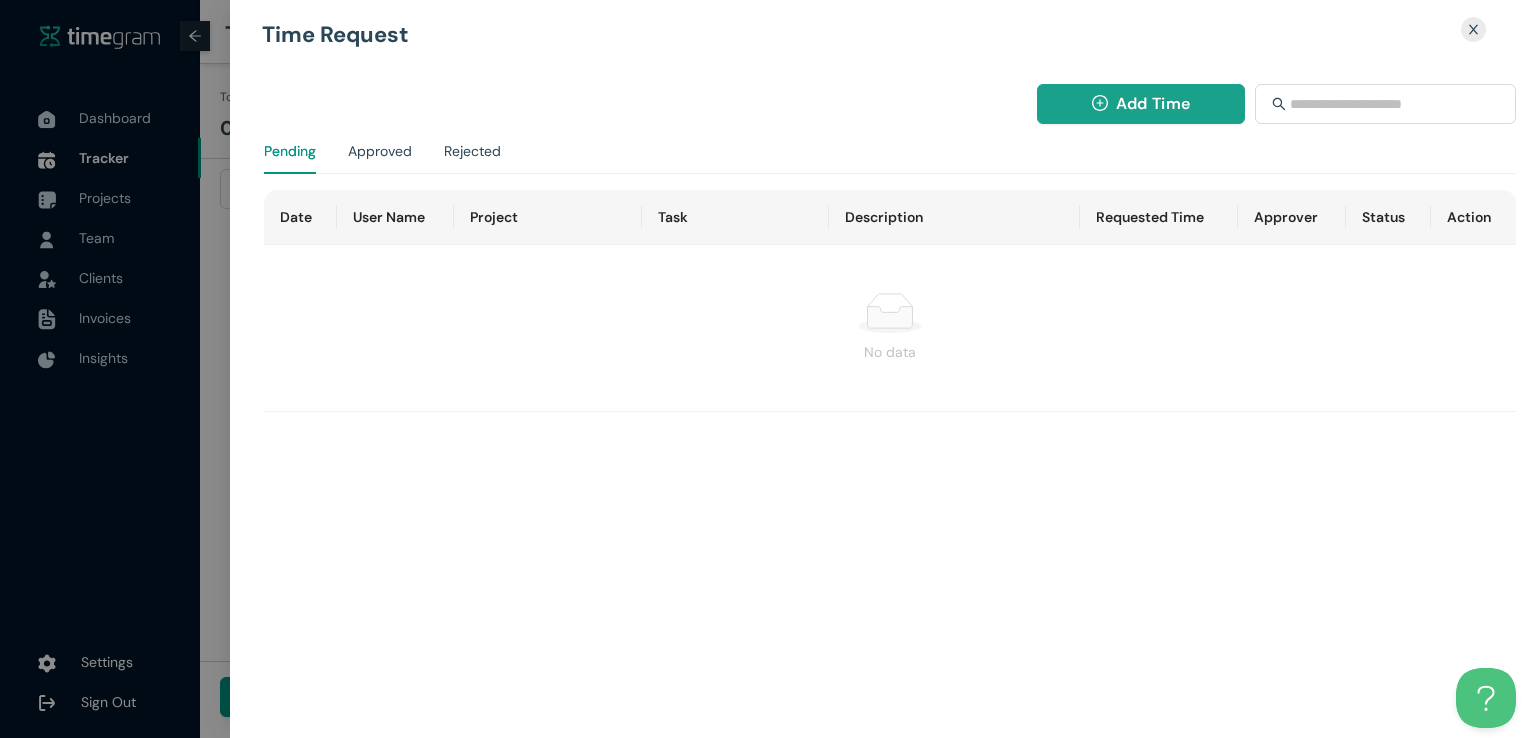 click on "Add Time" at bounding box center [1153, 103] 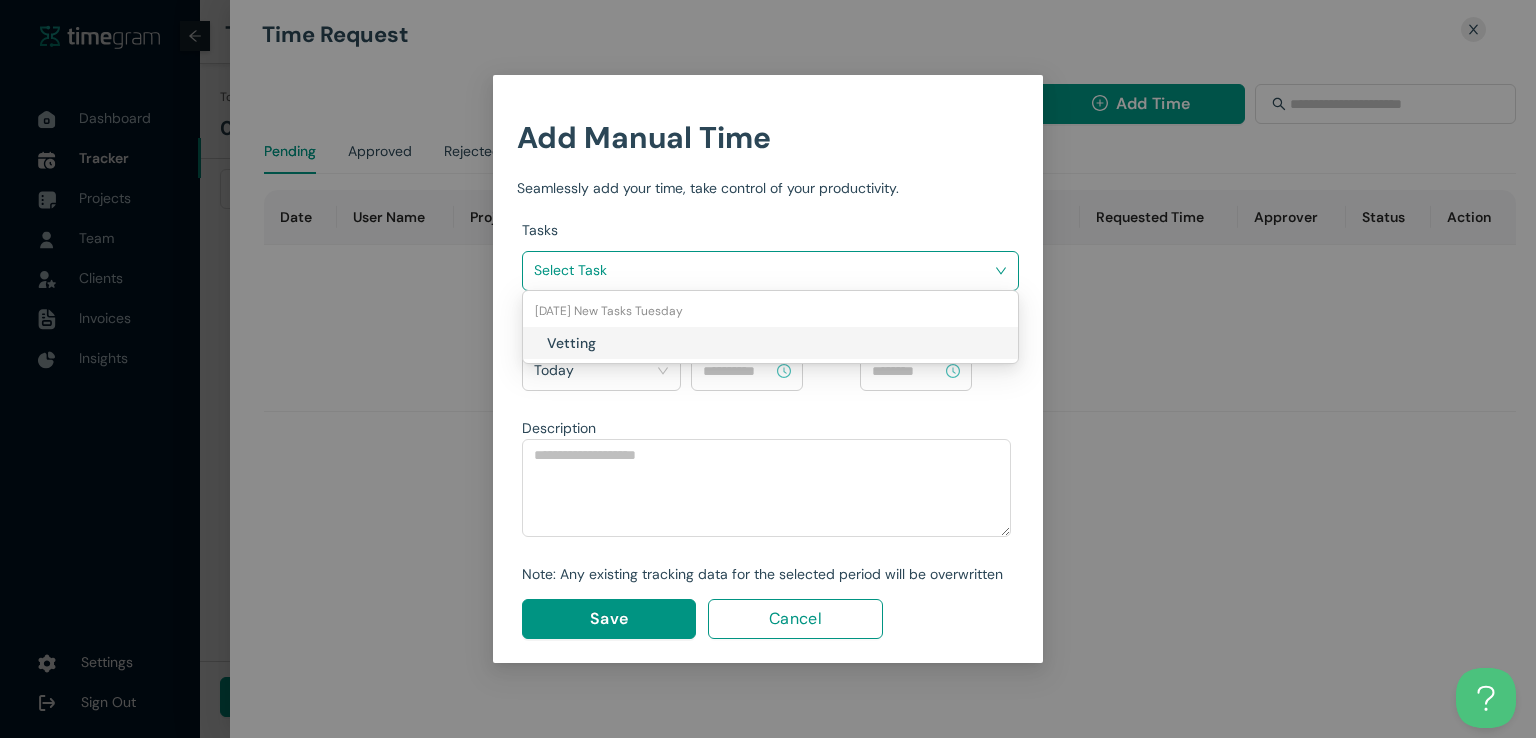 click at bounding box center [763, 270] 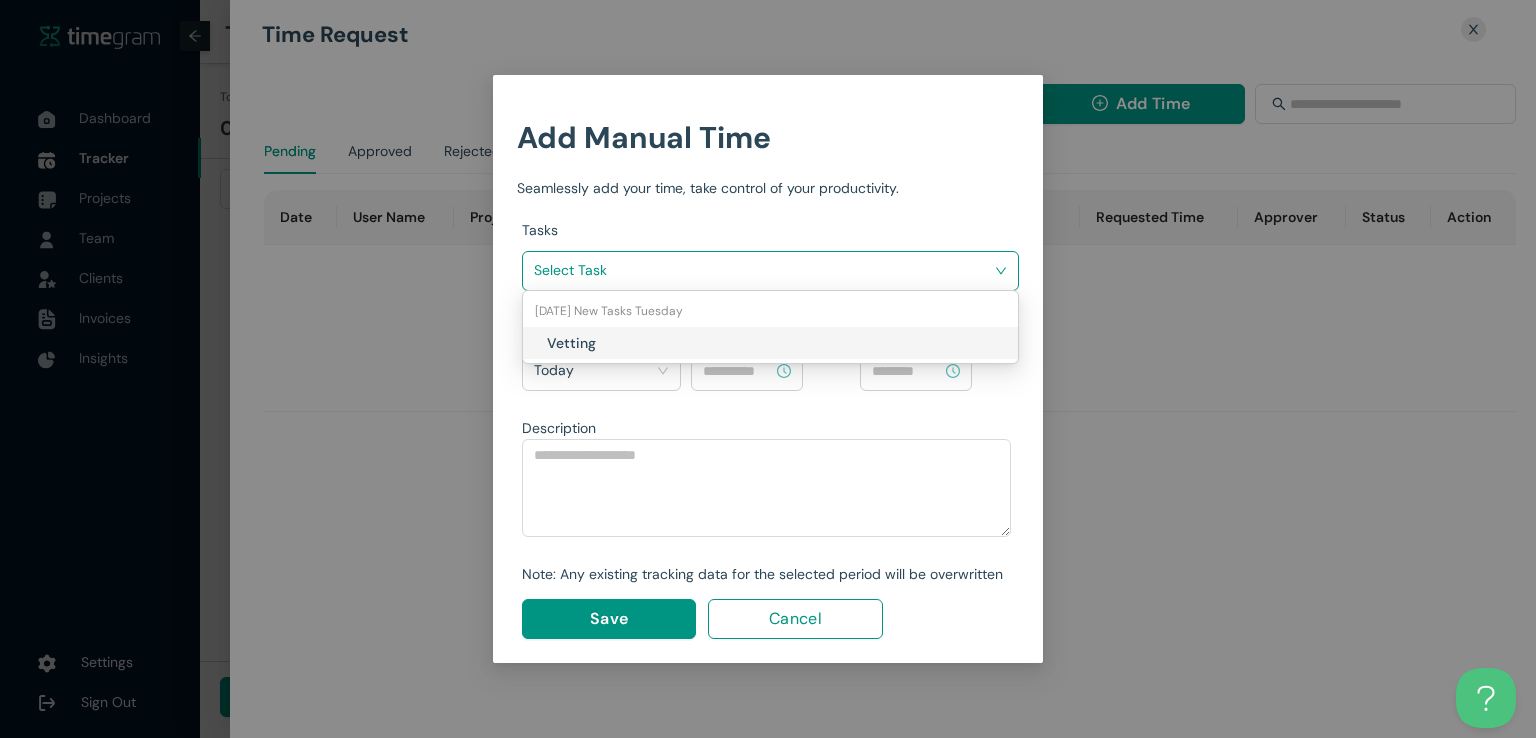 click on "Vetting" at bounding box center [664, 343] 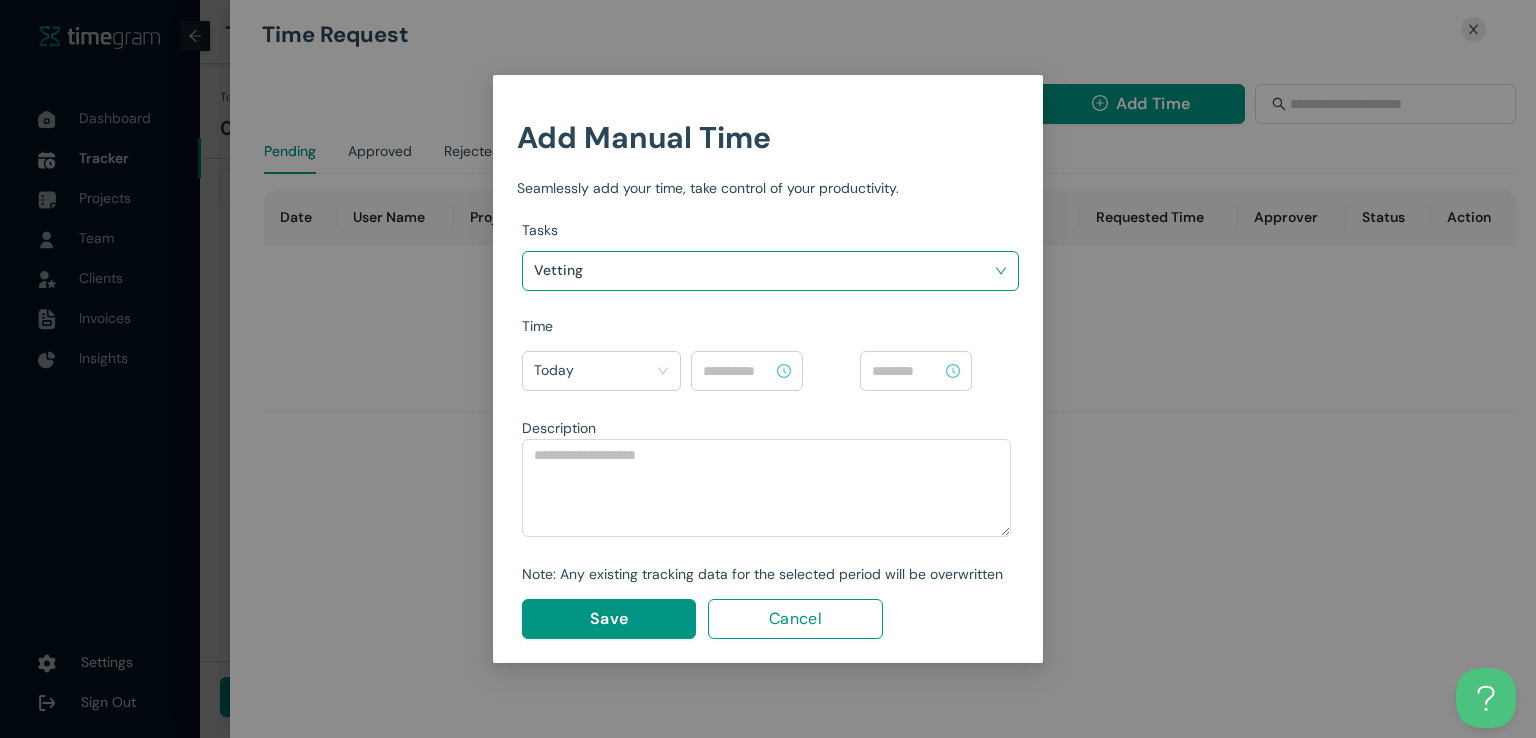 click at bounding box center (738, 371) 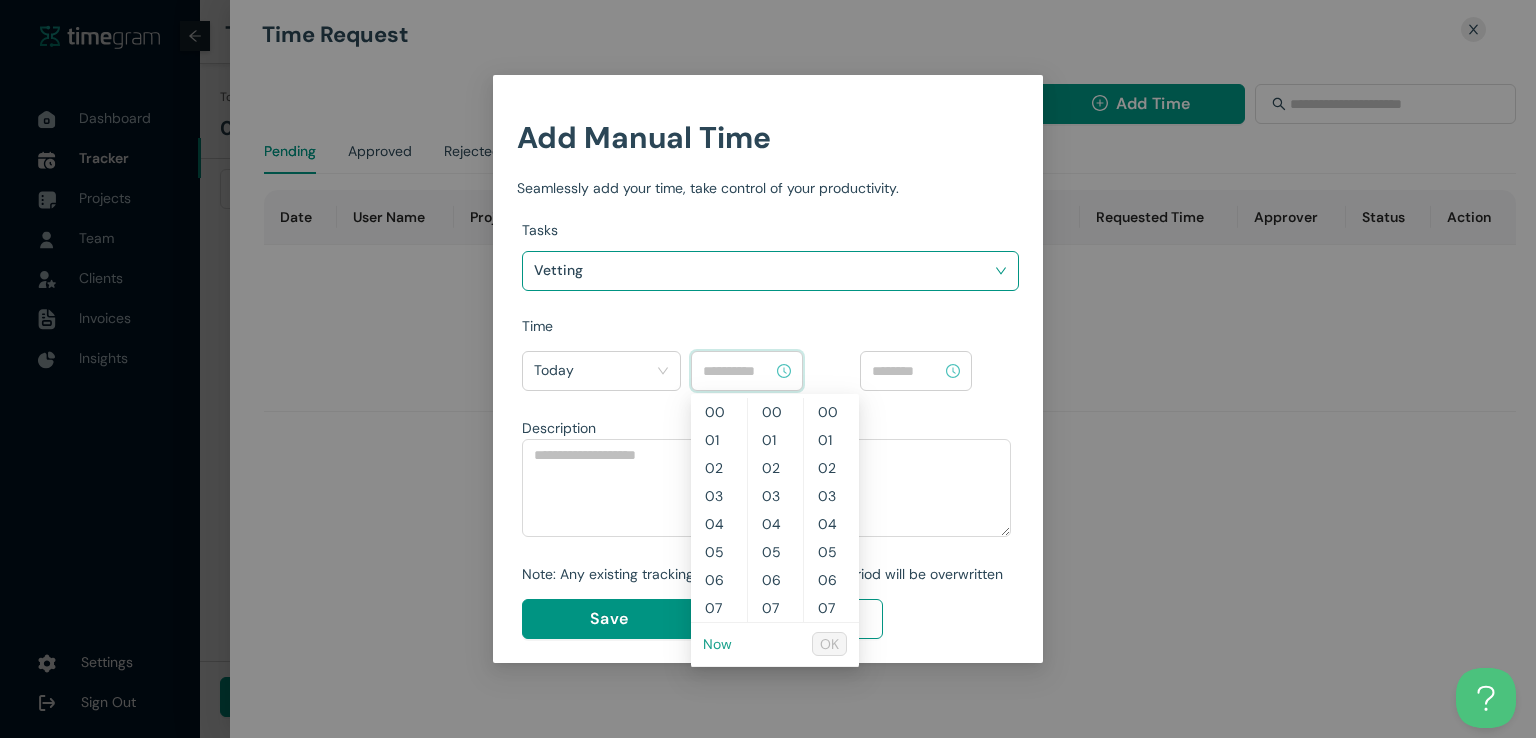 click on "Now" at bounding box center (717, 644) 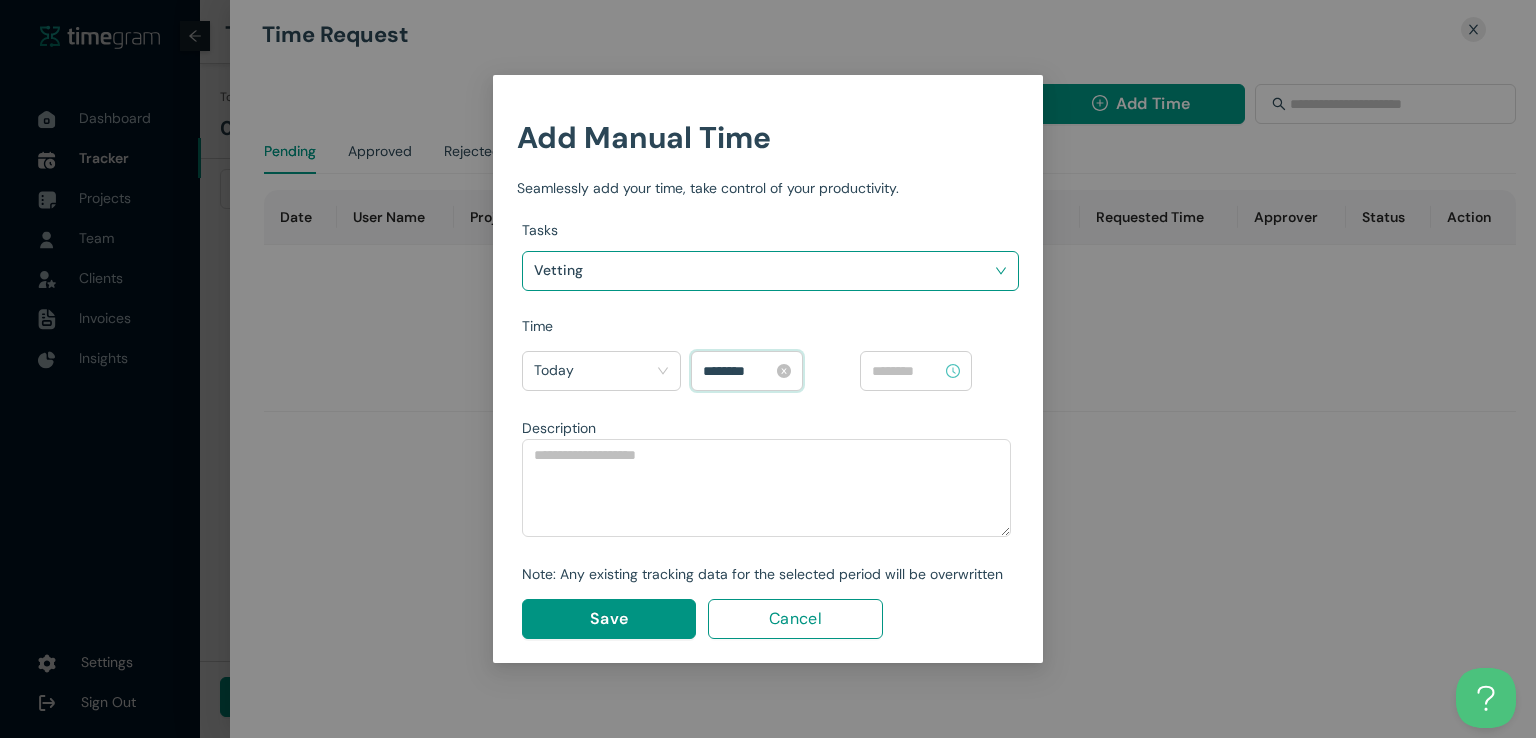 click on "********" at bounding box center [738, 371] 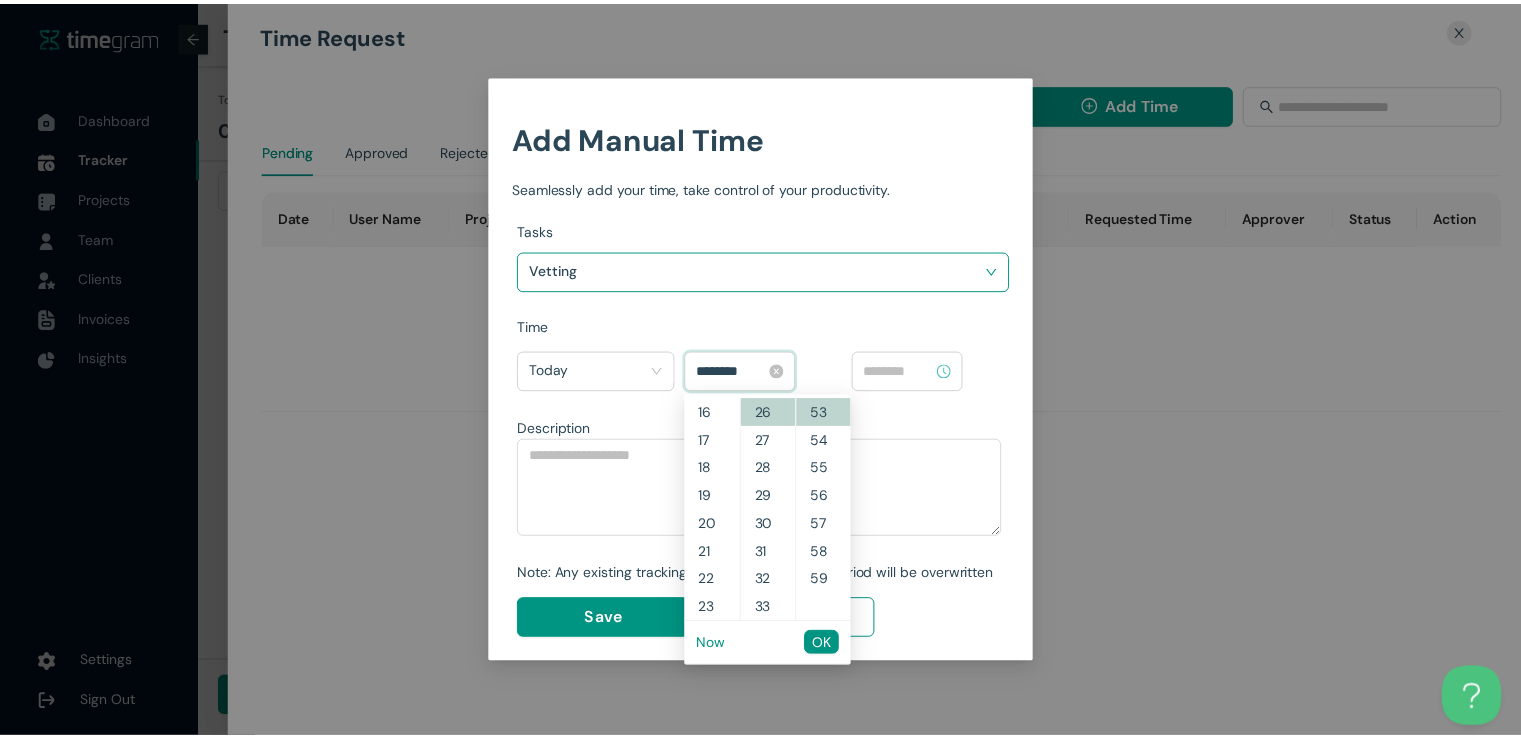scroll, scrollTop: 420, scrollLeft: 0, axis: vertical 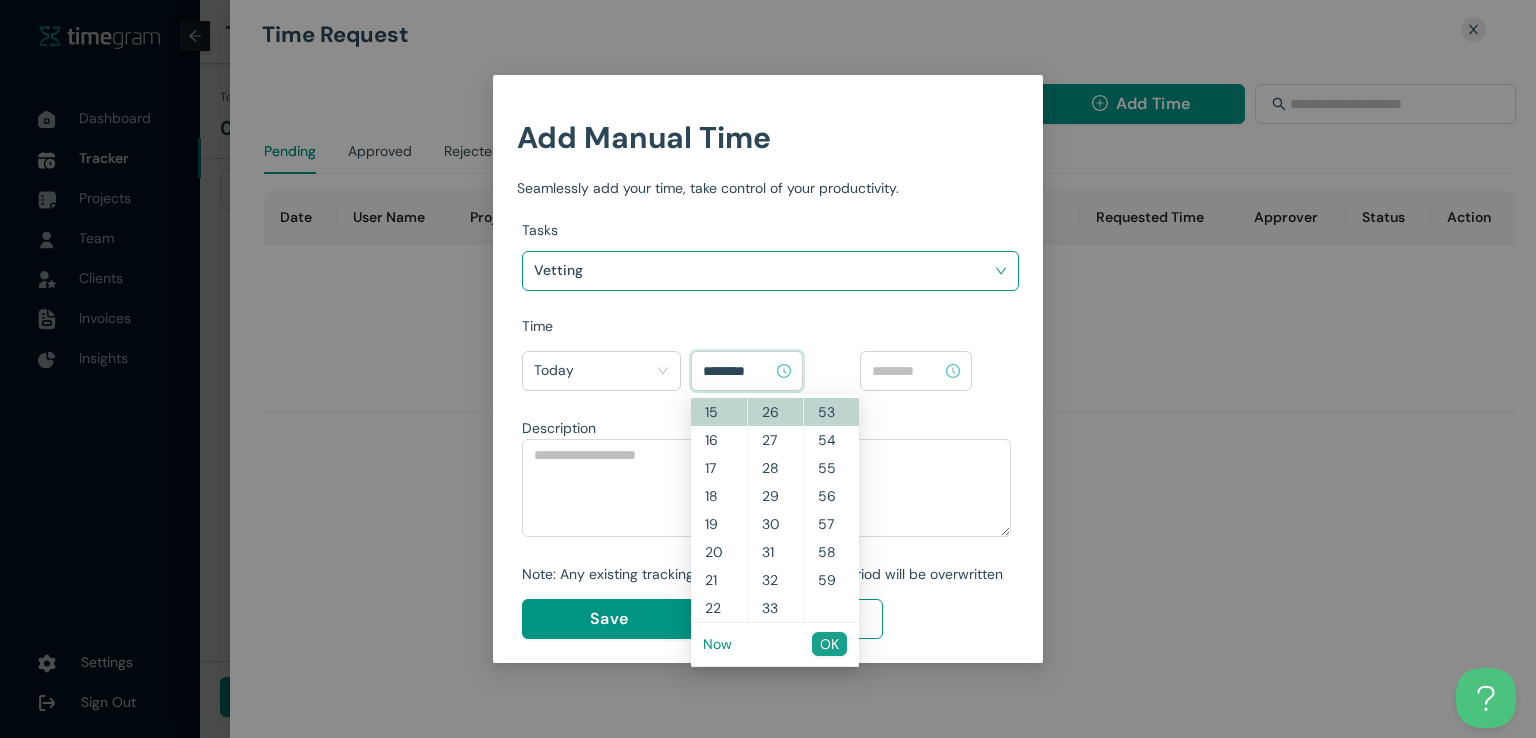 click on "OK" at bounding box center [829, 644] 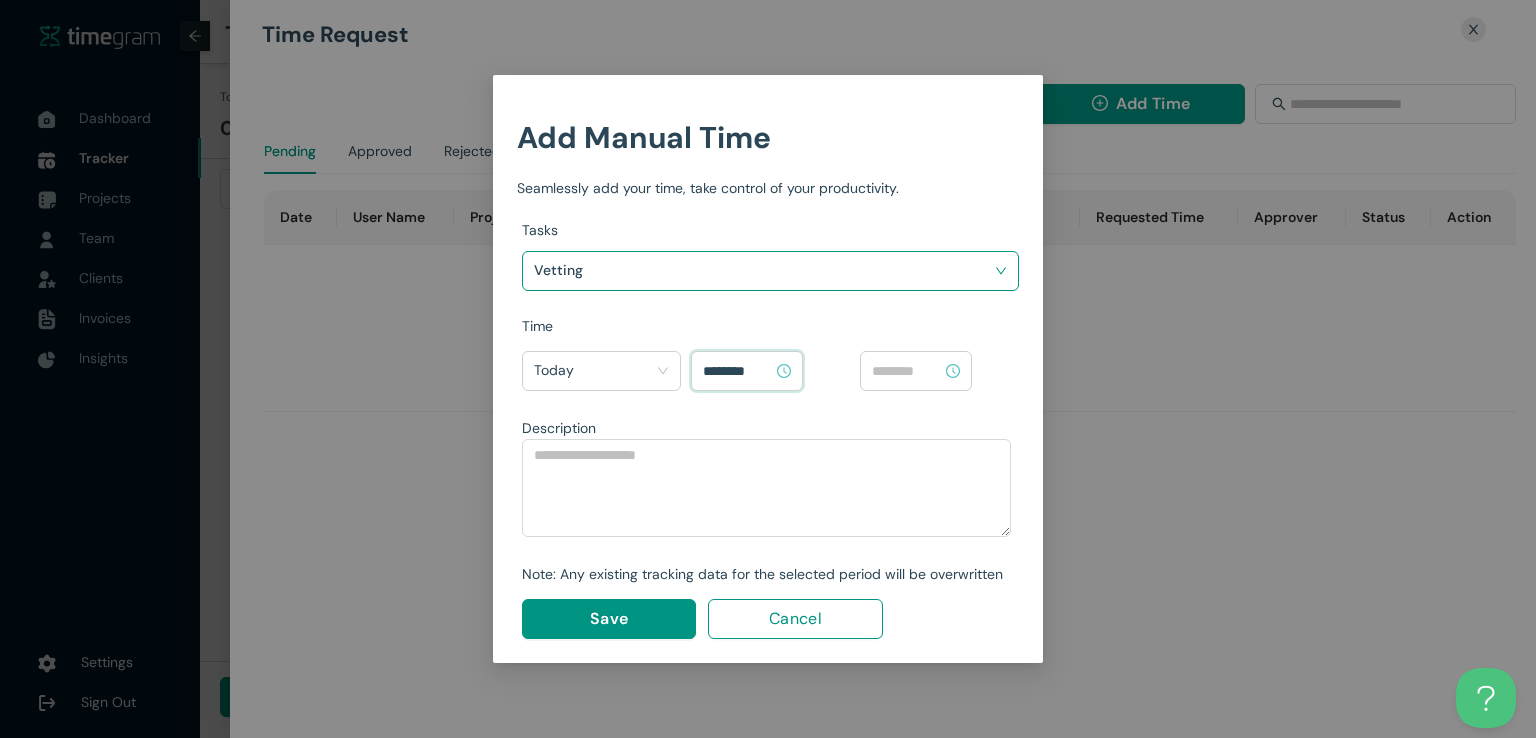 type on "********" 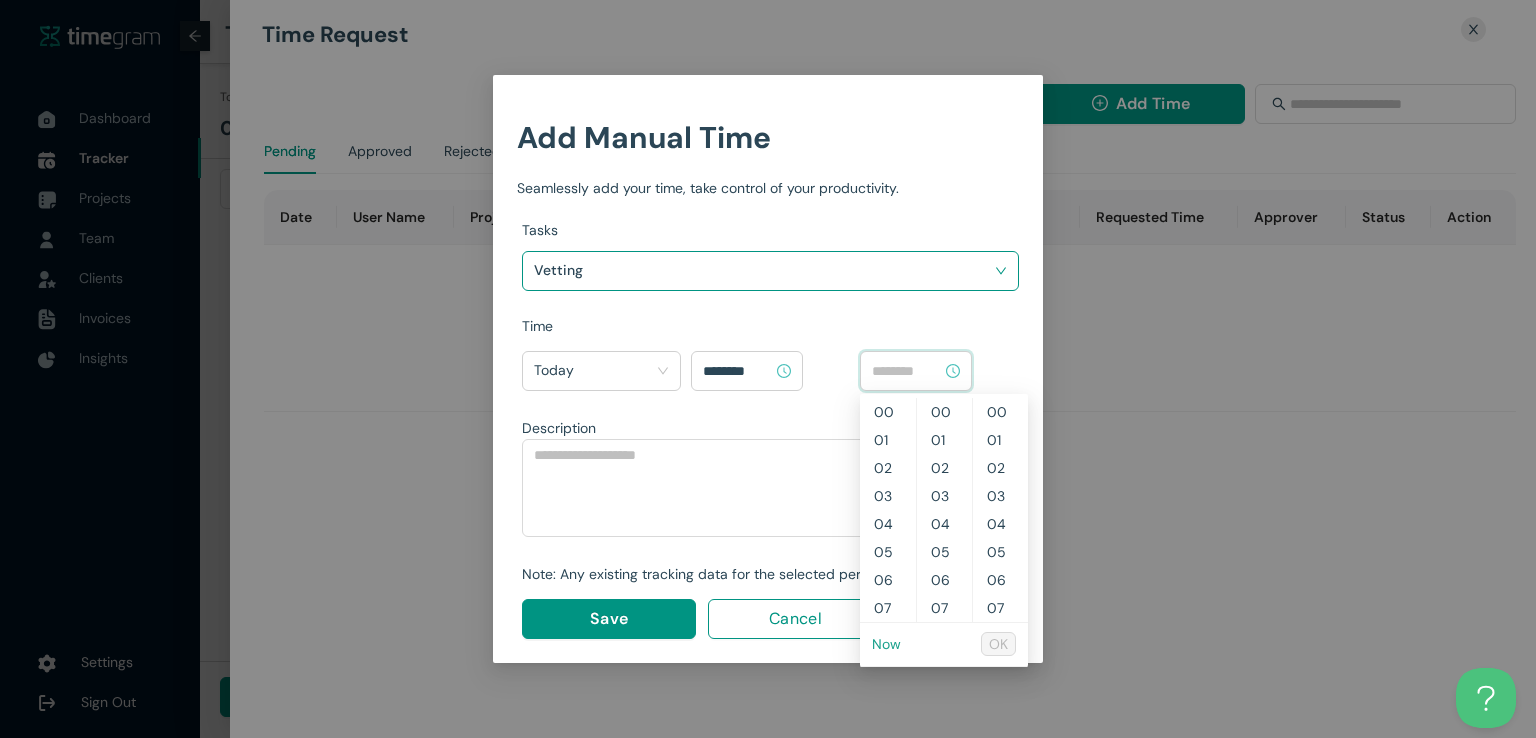click on "Now" at bounding box center [886, 644] 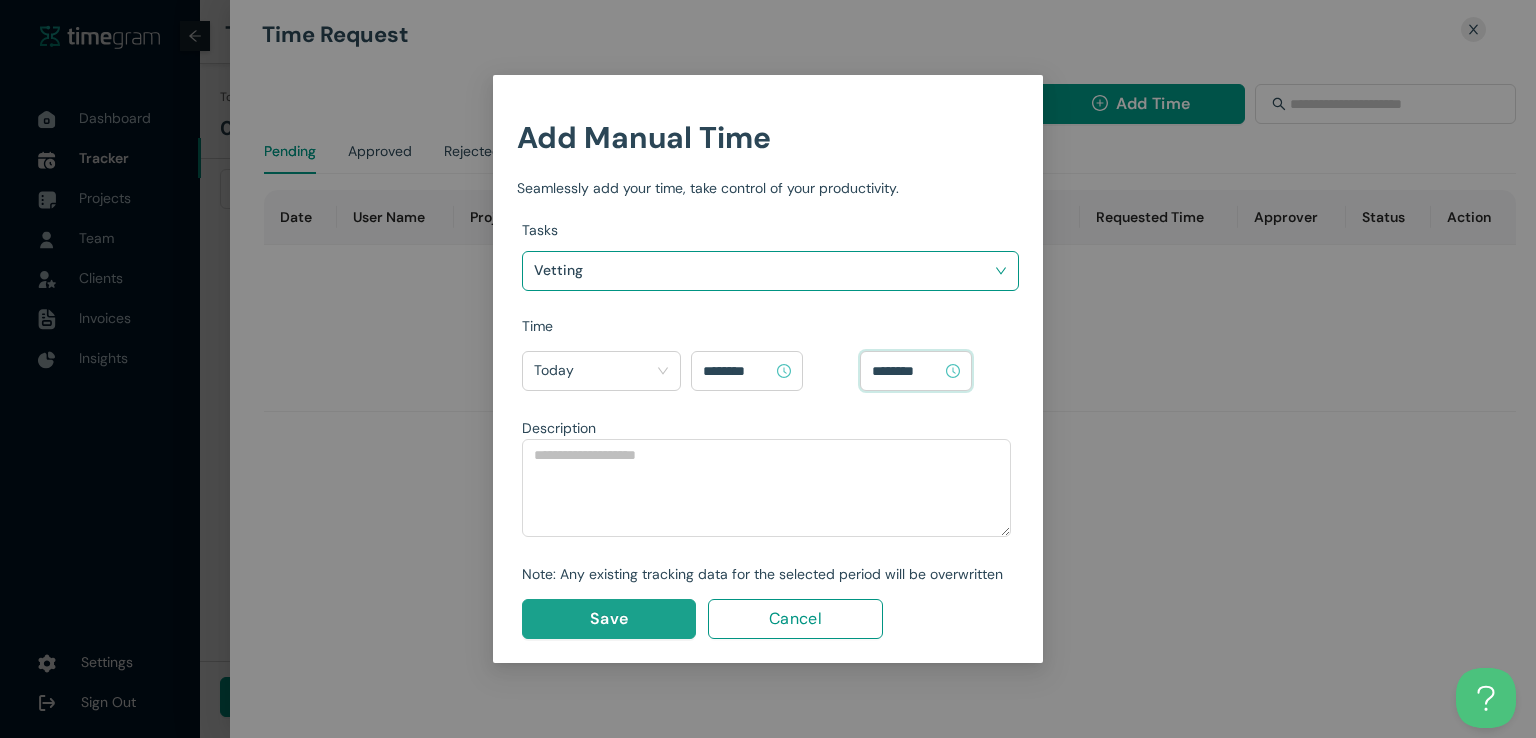 click on "Save" at bounding box center (609, 619) 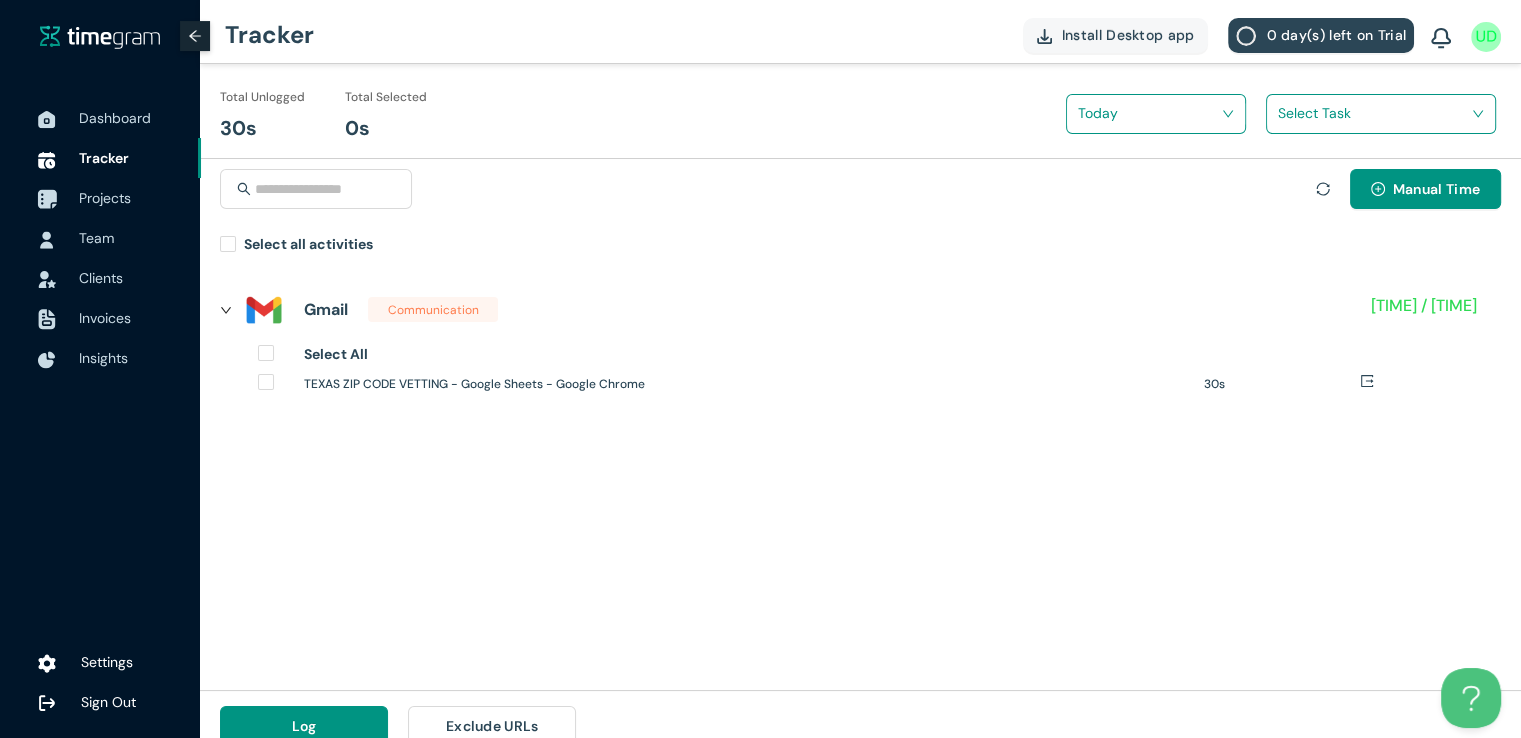 click on "Projects" at bounding box center (105, 198) 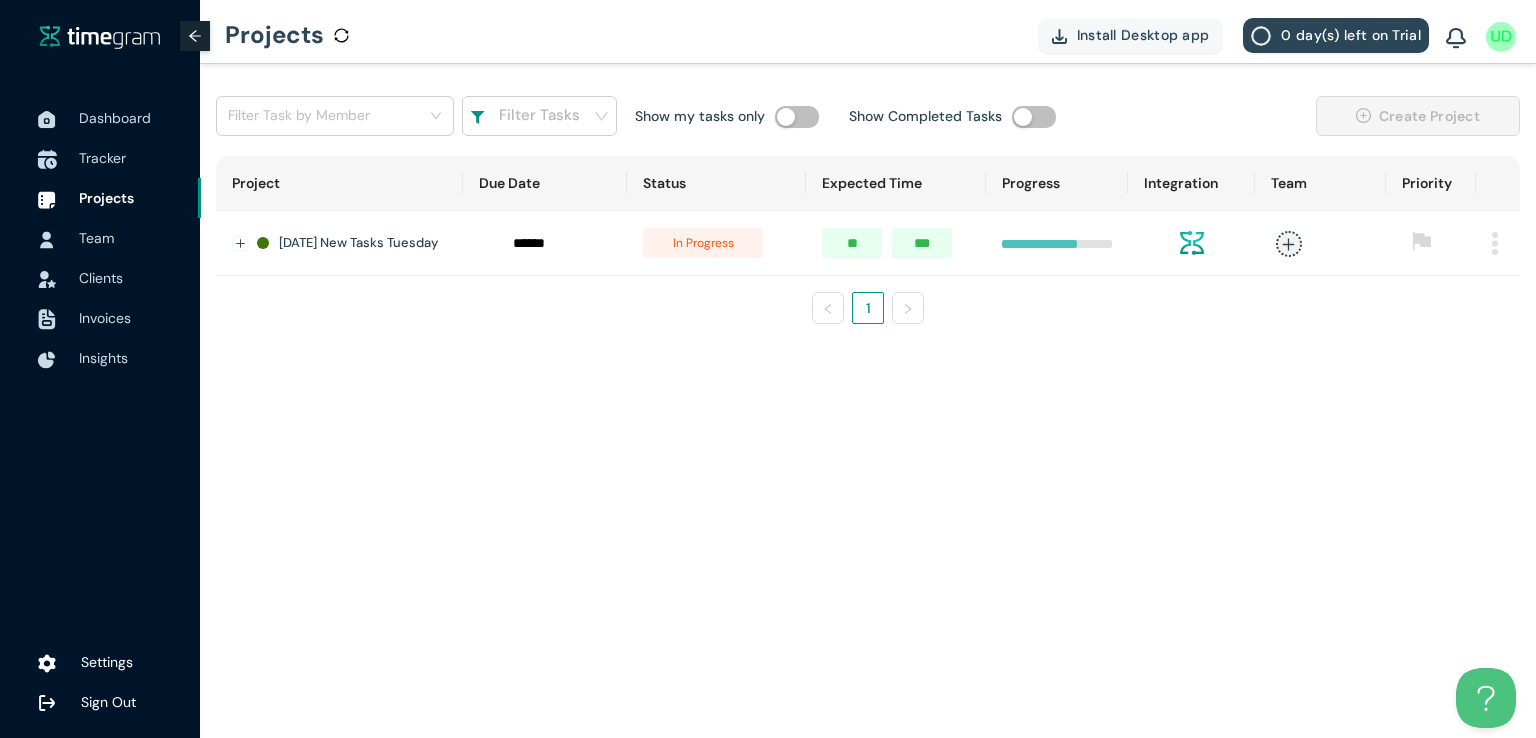 click on "Tracker" at bounding box center (102, 158) 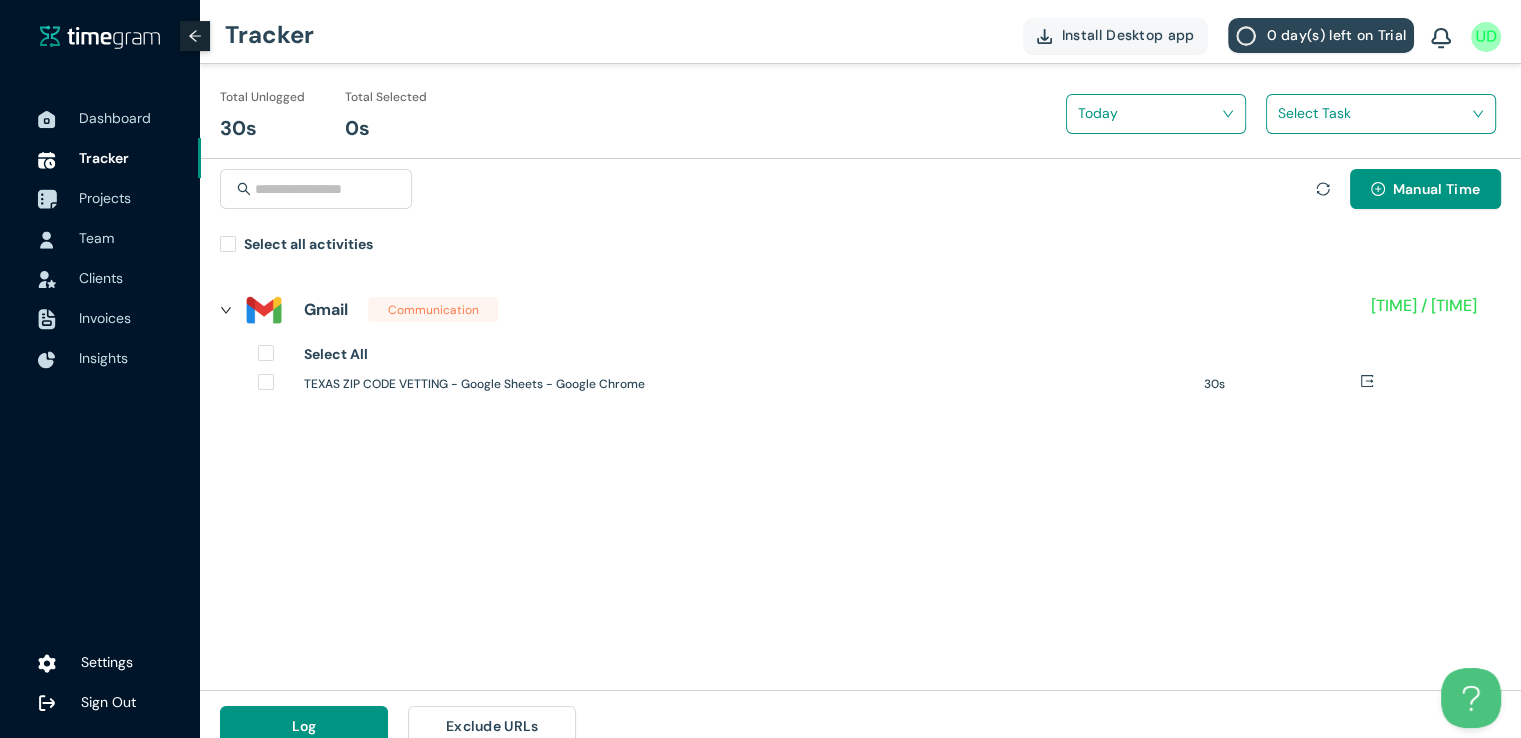 click on "Projects" at bounding box center (105, 198) 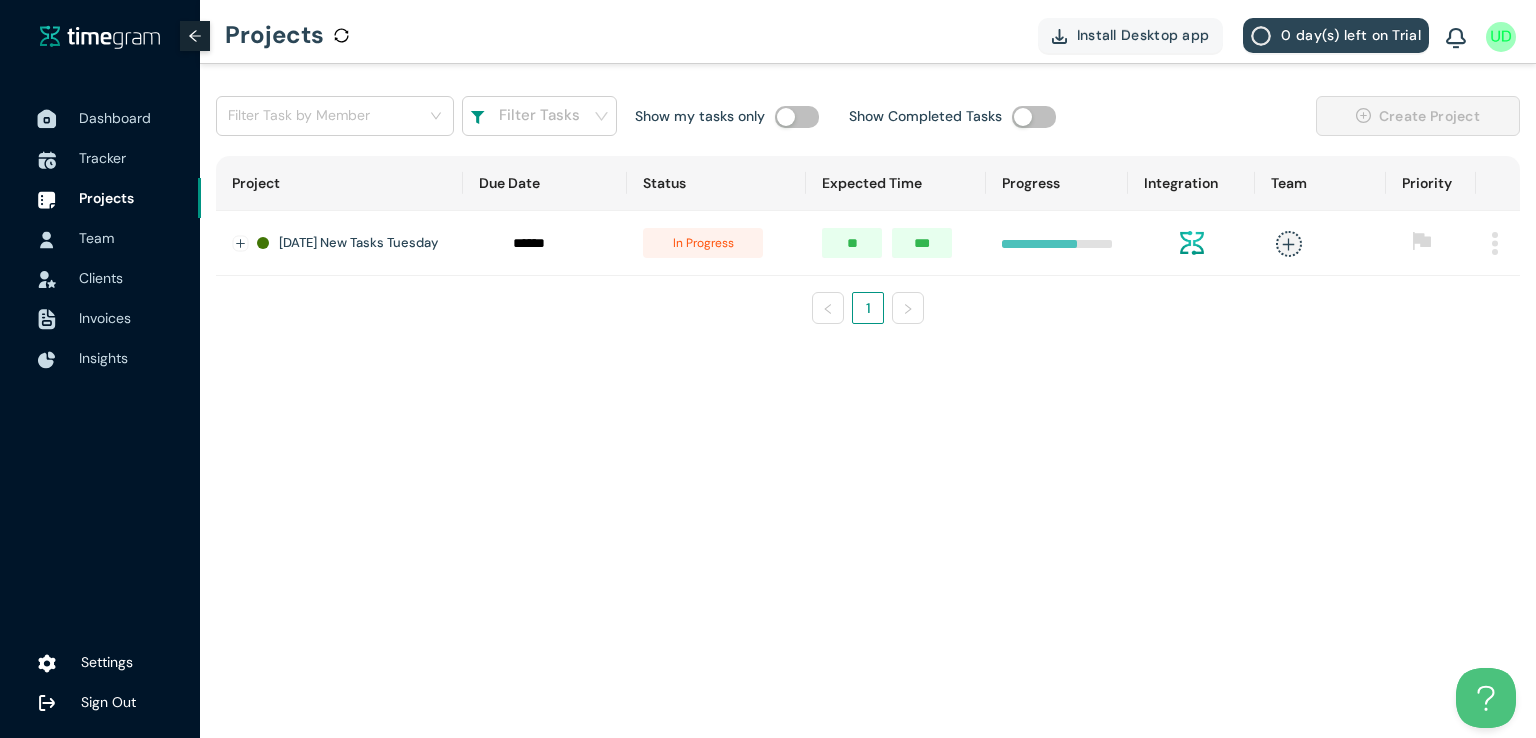click on "Dashboard" at bounding box center (115, 118) 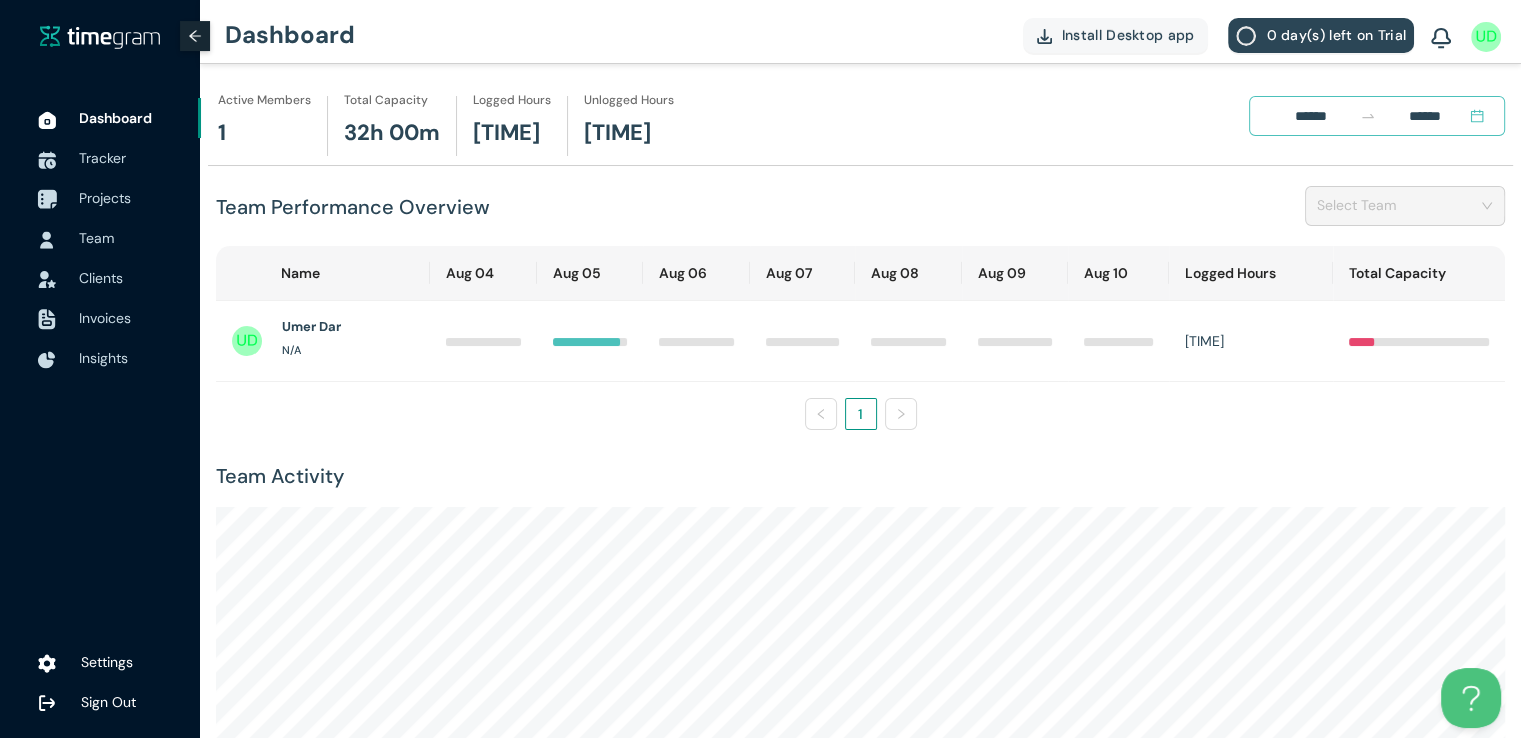 click on "Projects" at bounding box center (132, 198) 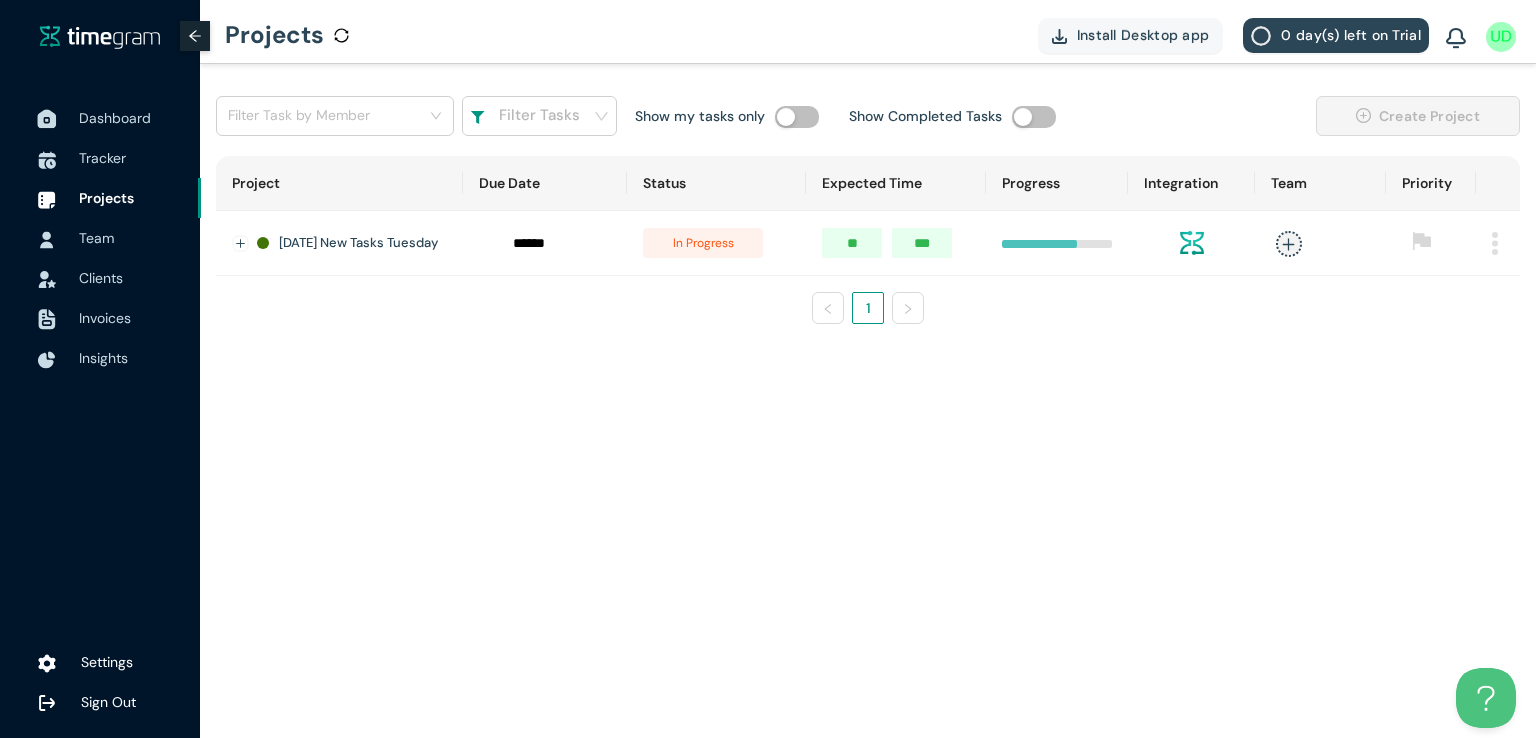 click on "Dashboard" at bounding box center (132, 118) 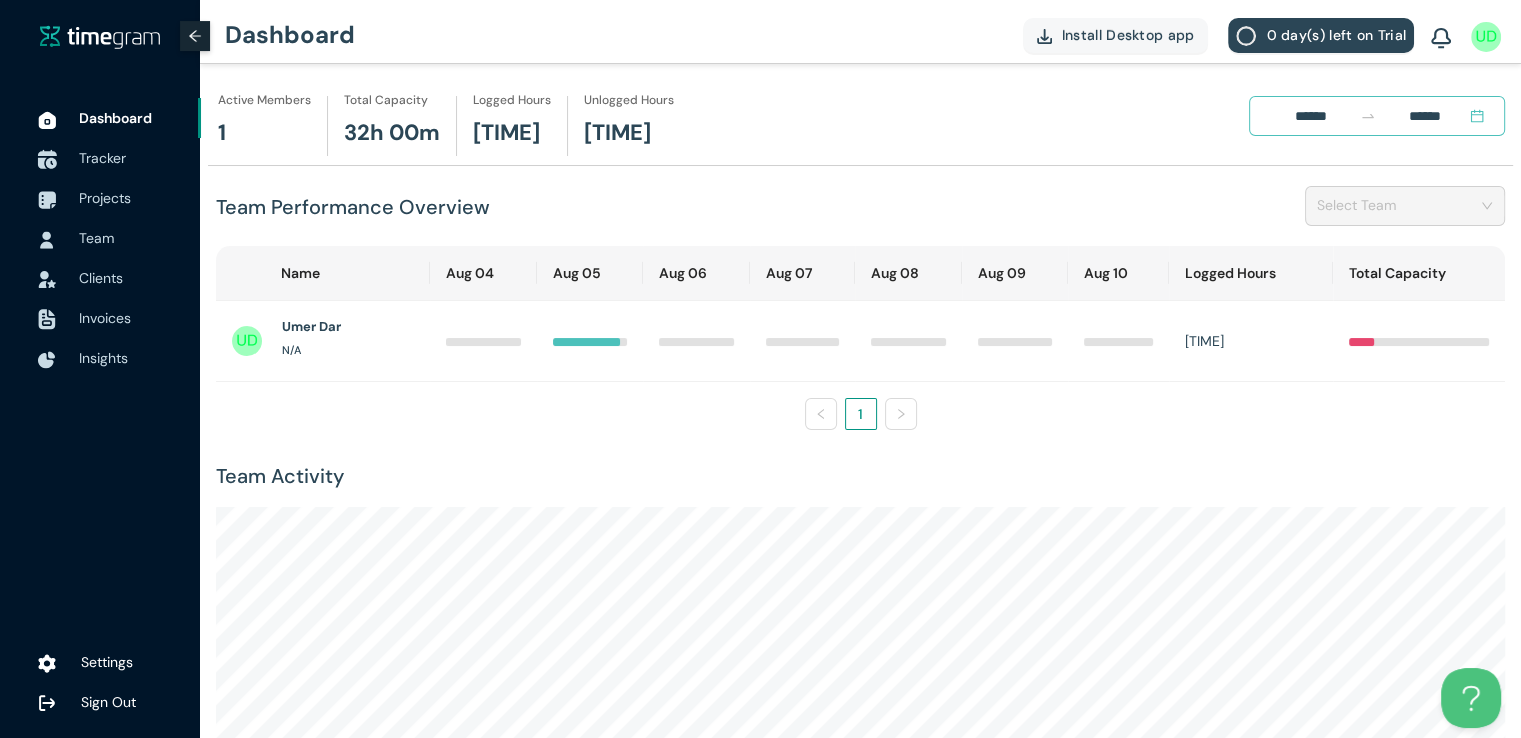 click on "Tracker" at bounding box center [132, 158] 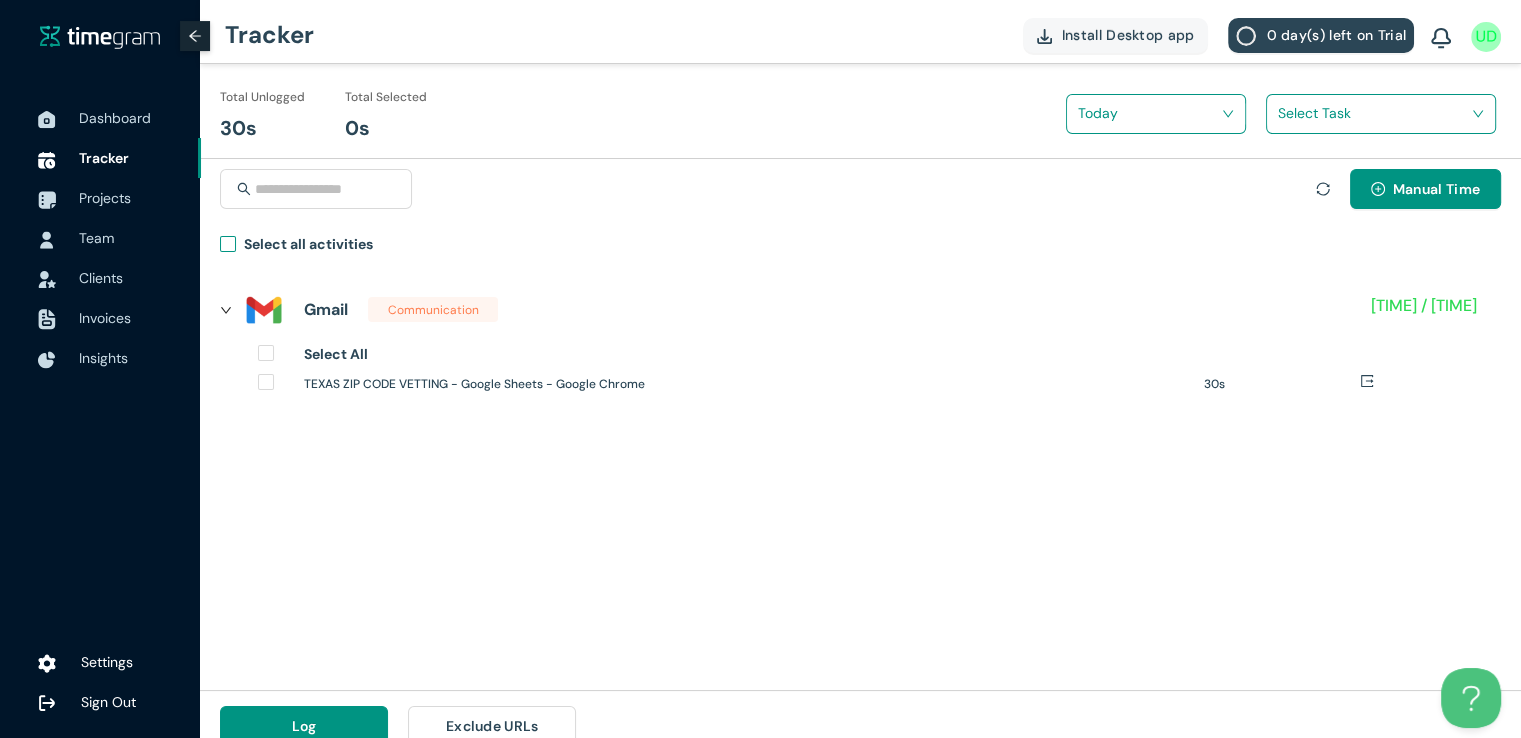 click on "Select all activities" at bounding box center [308, 247] 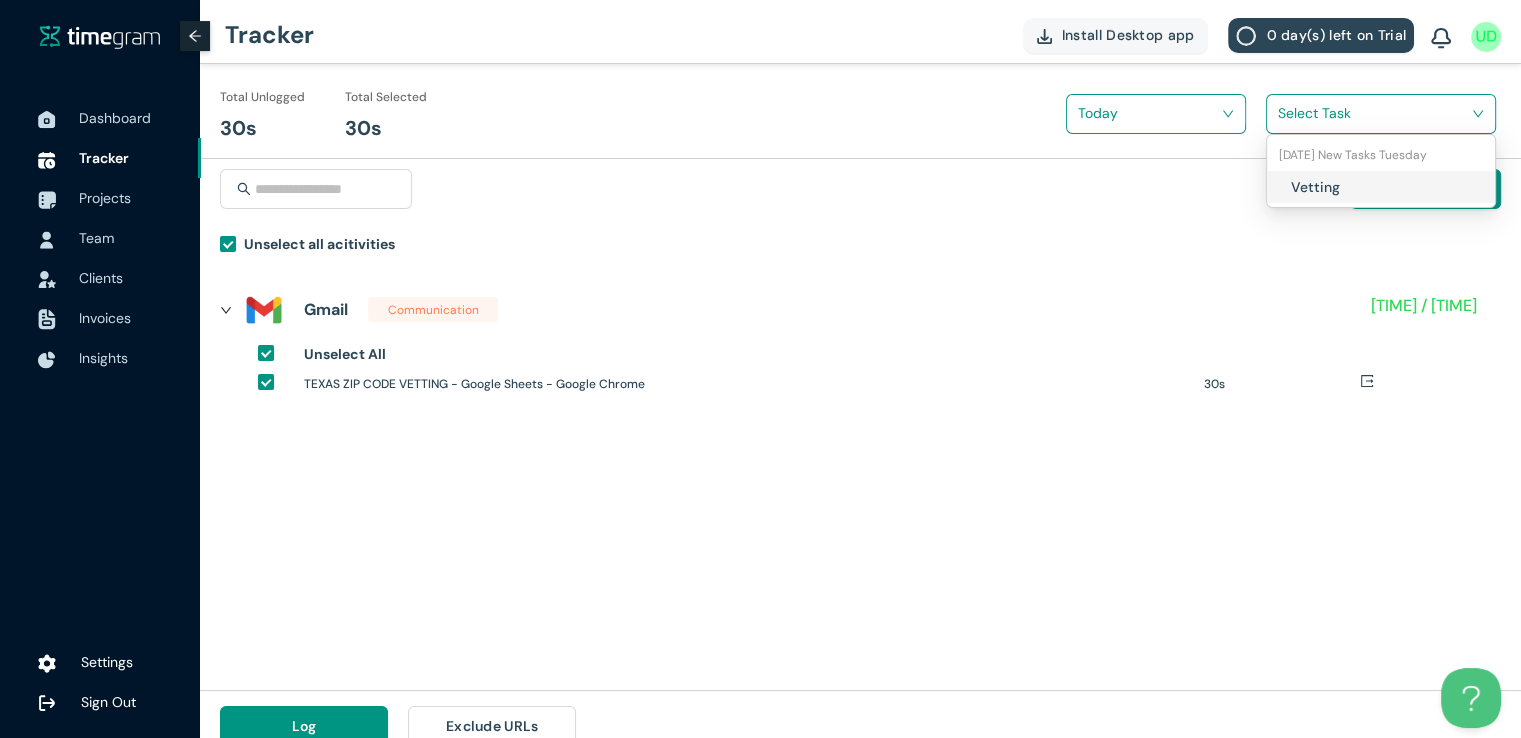click at bounding box center (1374, 113) 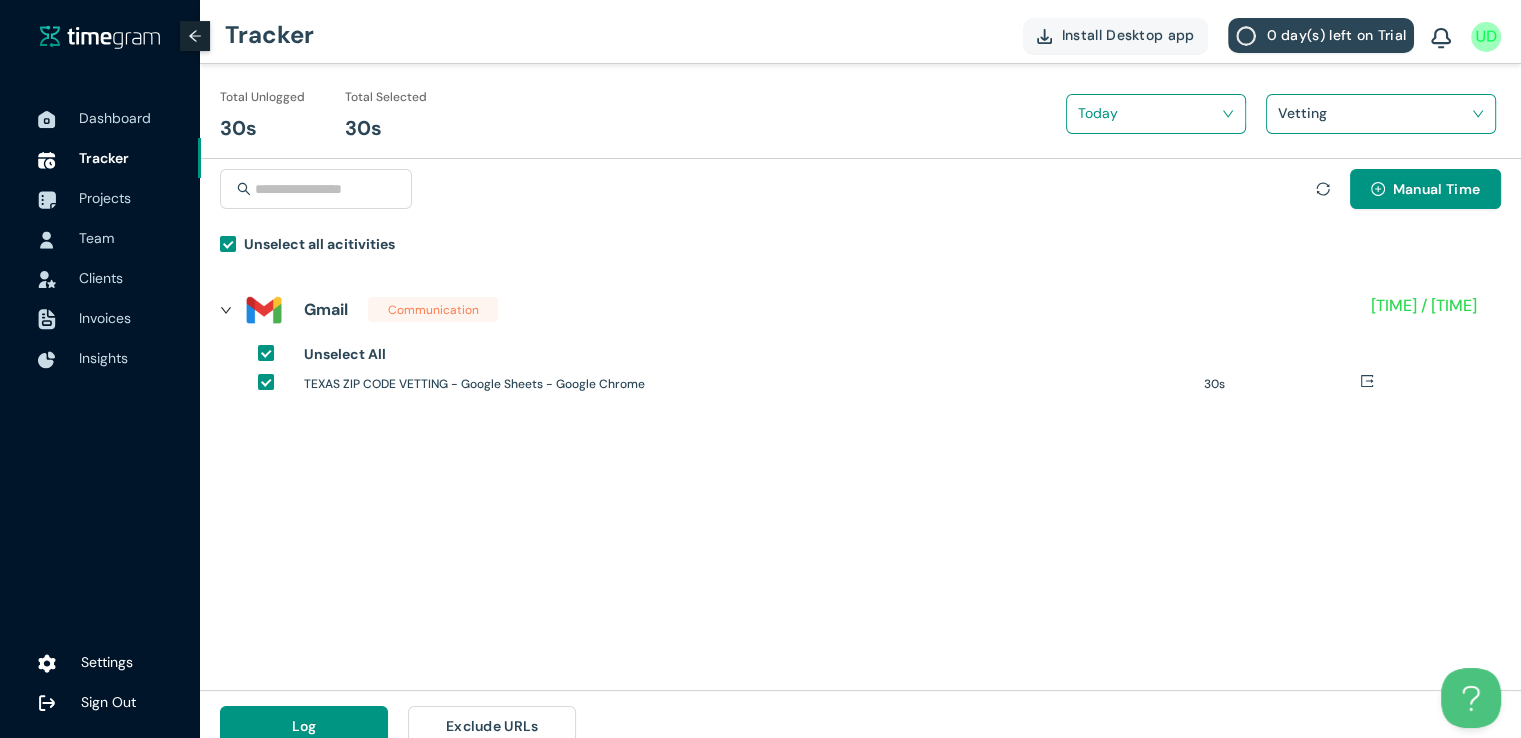 scroll, scrollTop: 23, scrollLeft: 0, axis: vertical 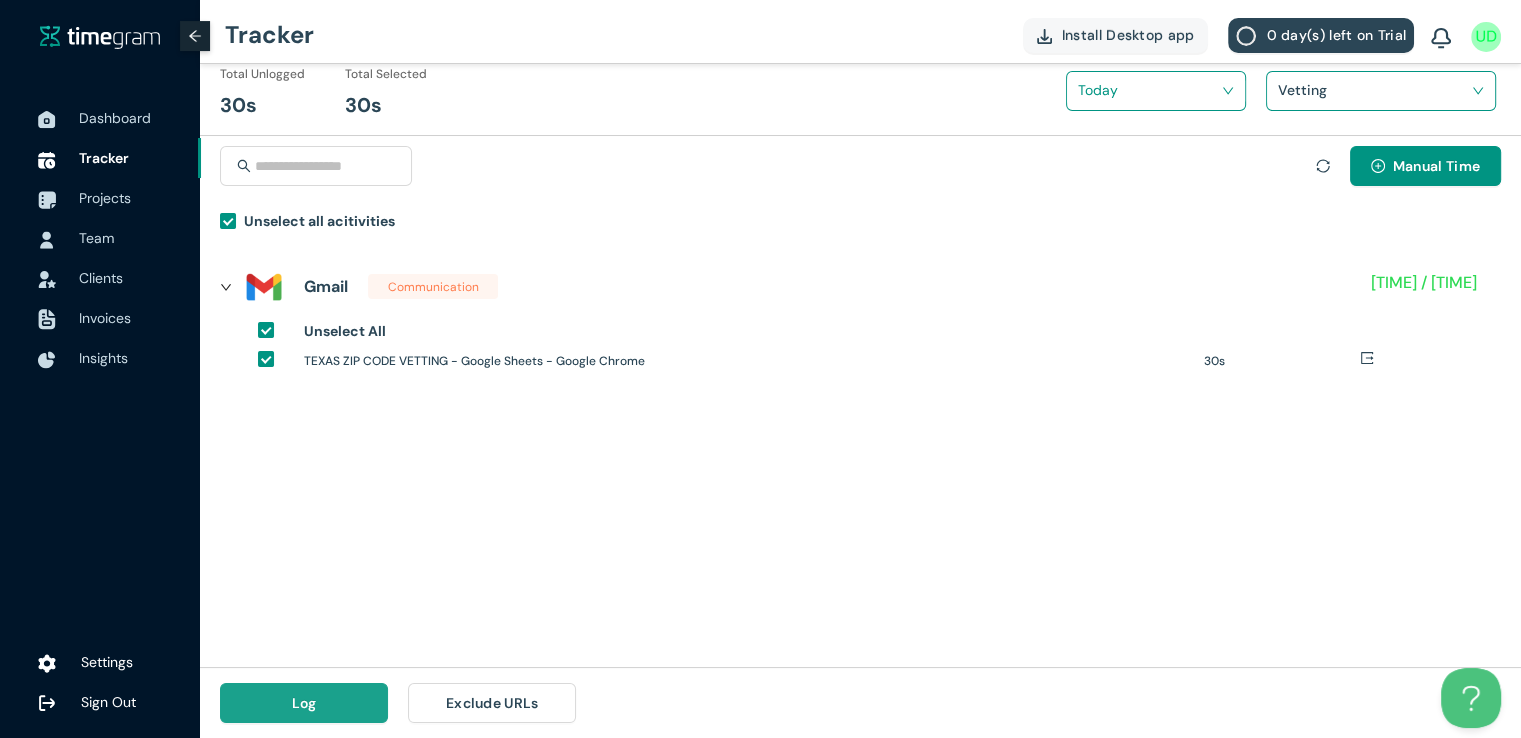 click on "Log" at bounding box center [304, 703] 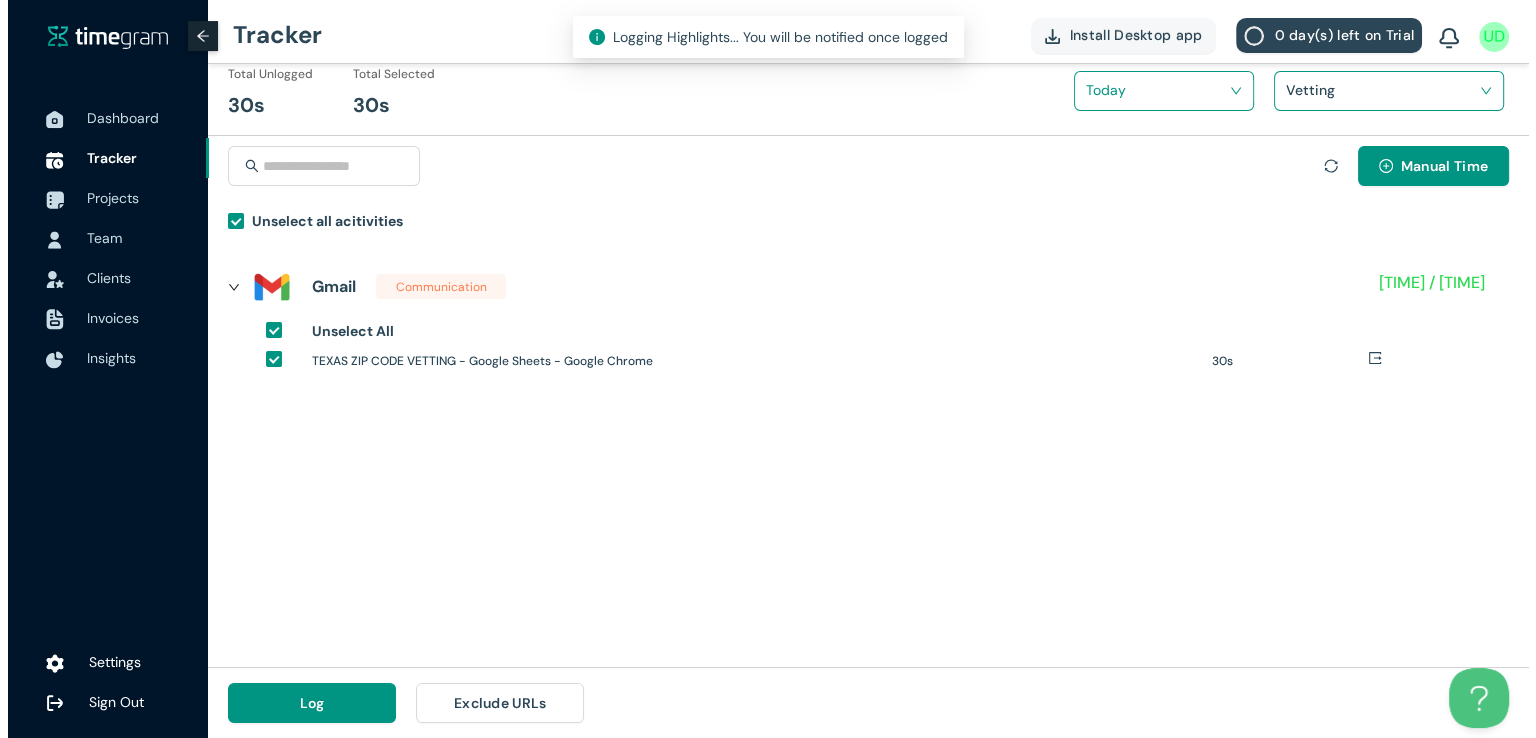 scroll, scrollTop: 0, scrollLeft: 0, axis: both 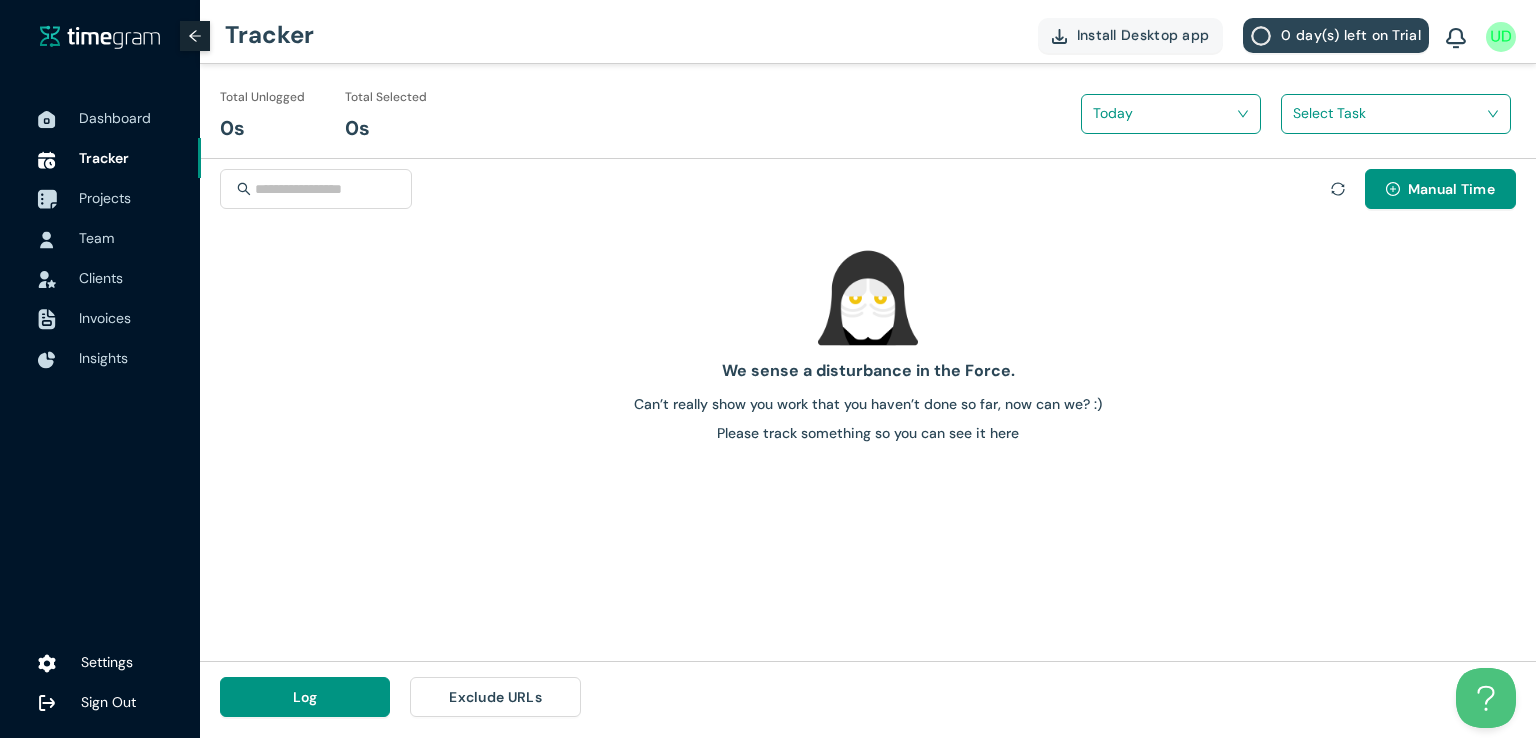 click on "Projects" at bounding box center (105, 198) 